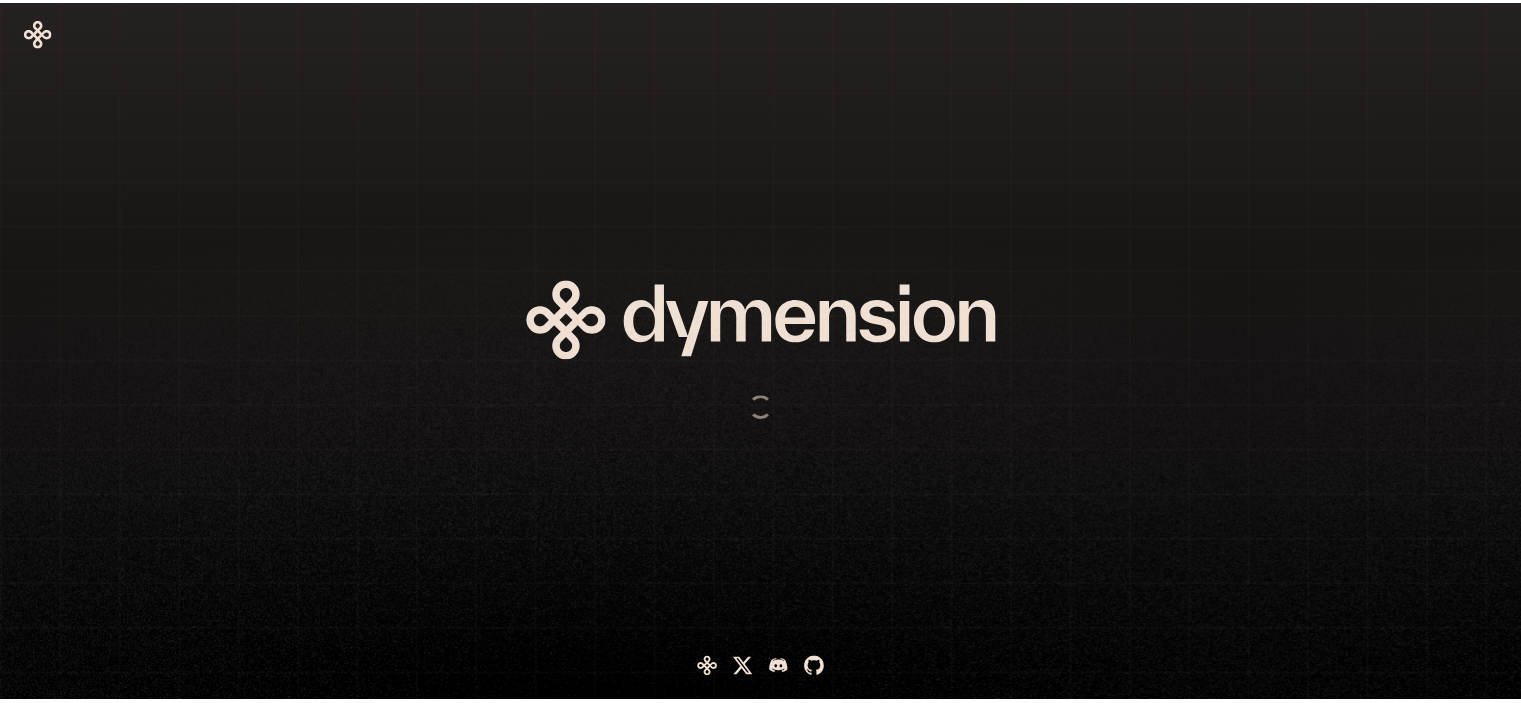 scroll, scrollTop: 0, scrollLeft: 0, axis: both 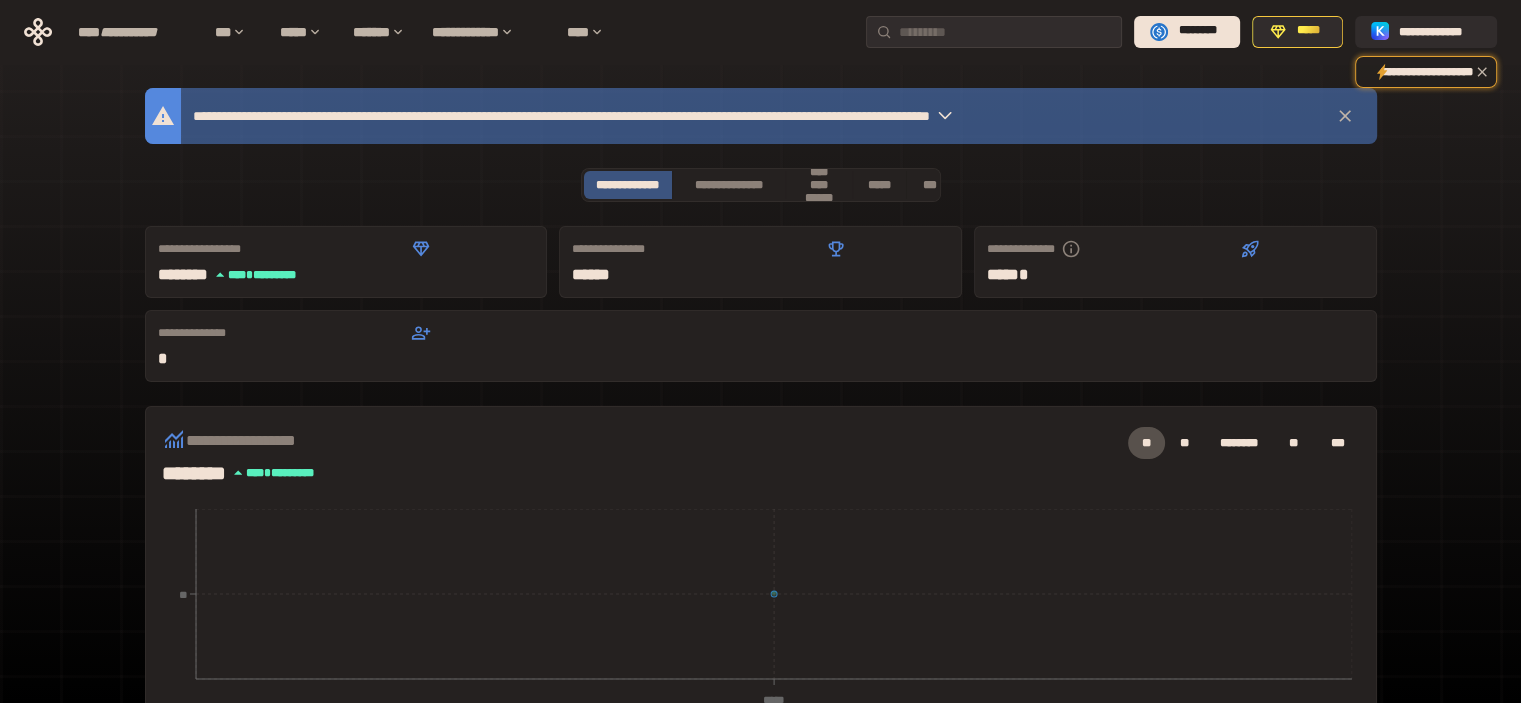 click 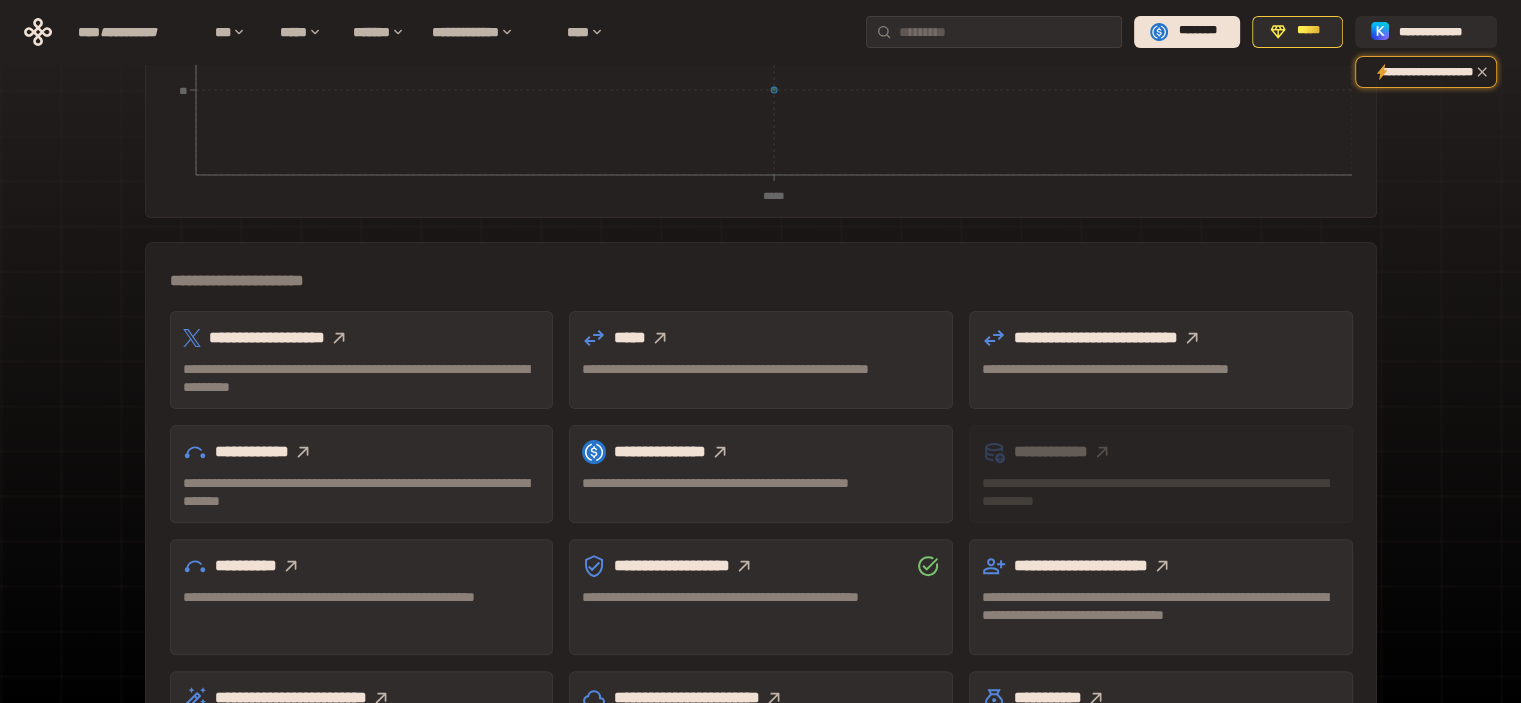 scroll, scrollTop: 32, scrollLeft: 0, axis: vertical 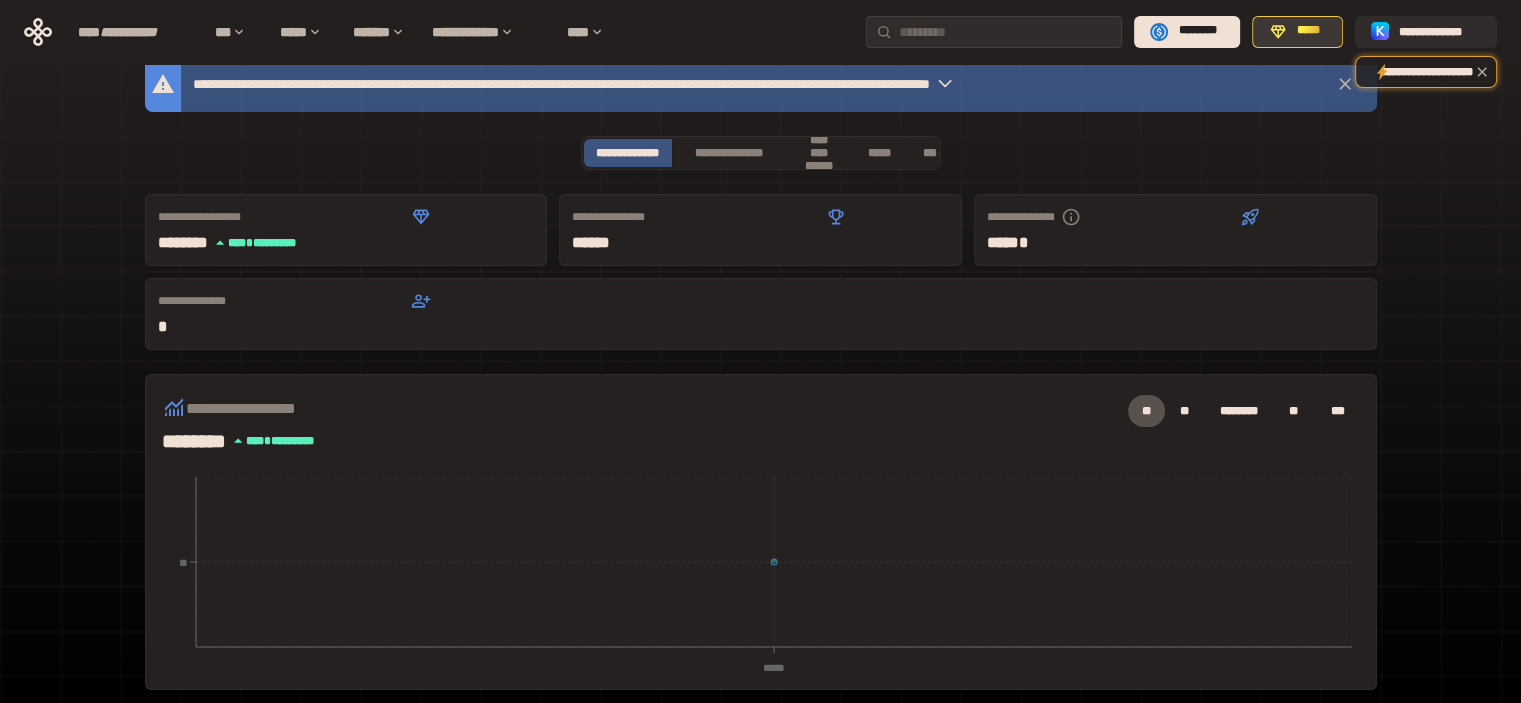 click on "*****" at bounding box center (1308, 30) 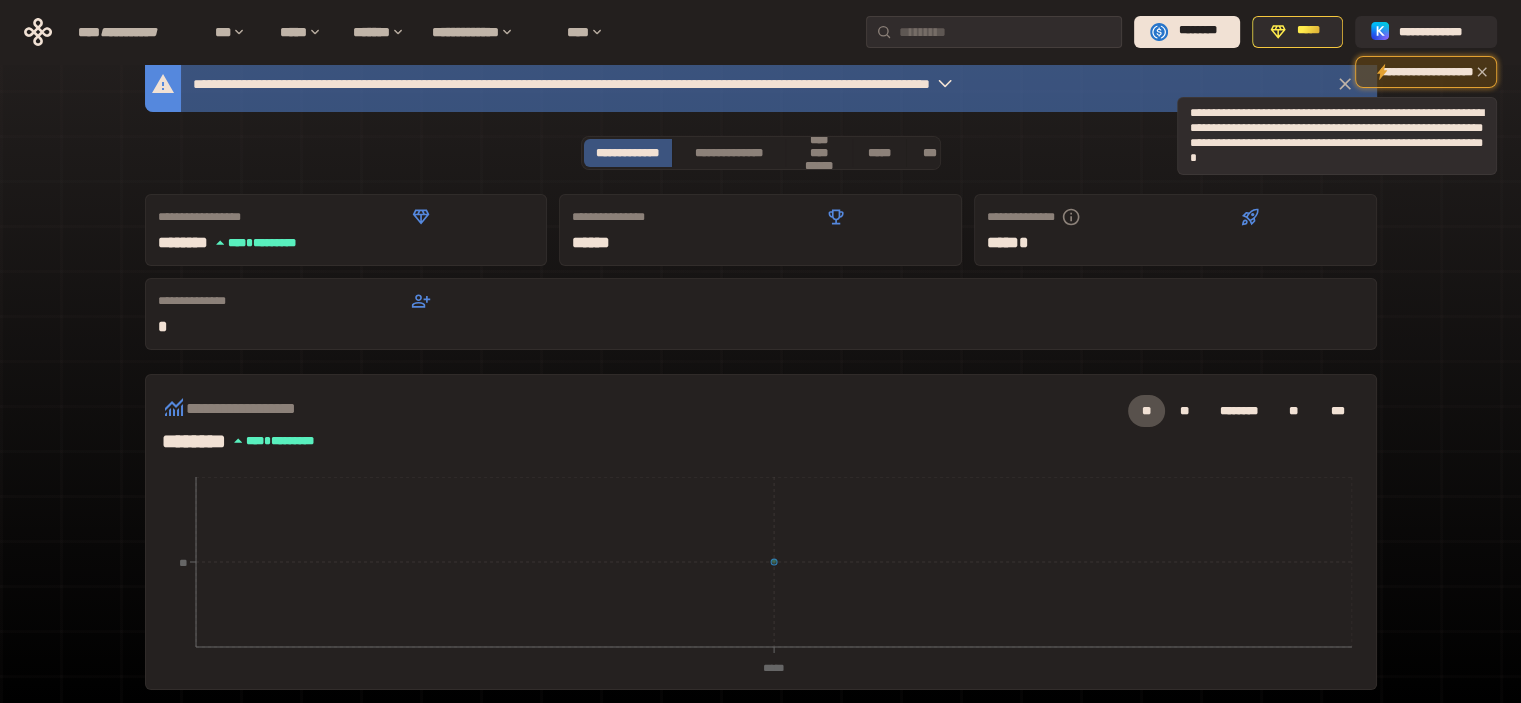 click on "**********" at bounding box center [1426, 72] 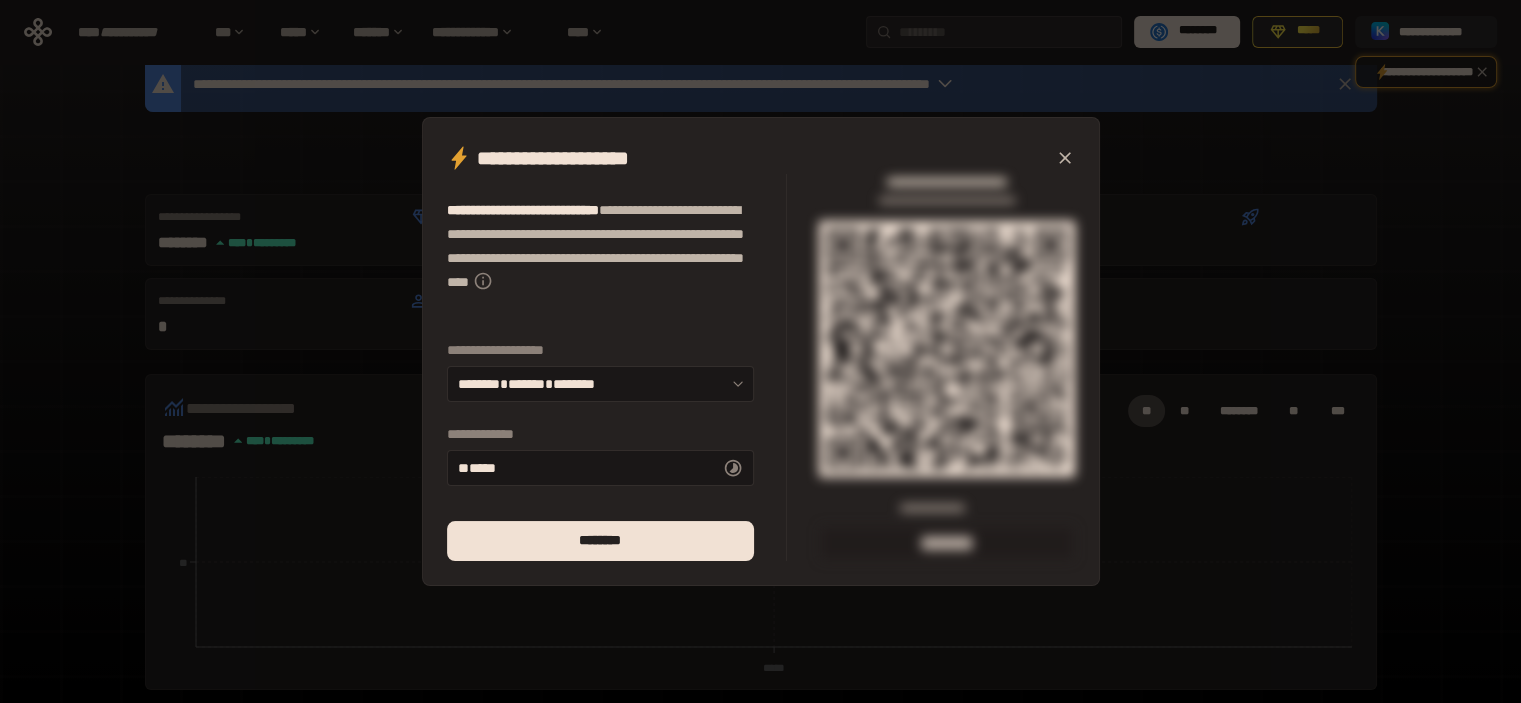 click 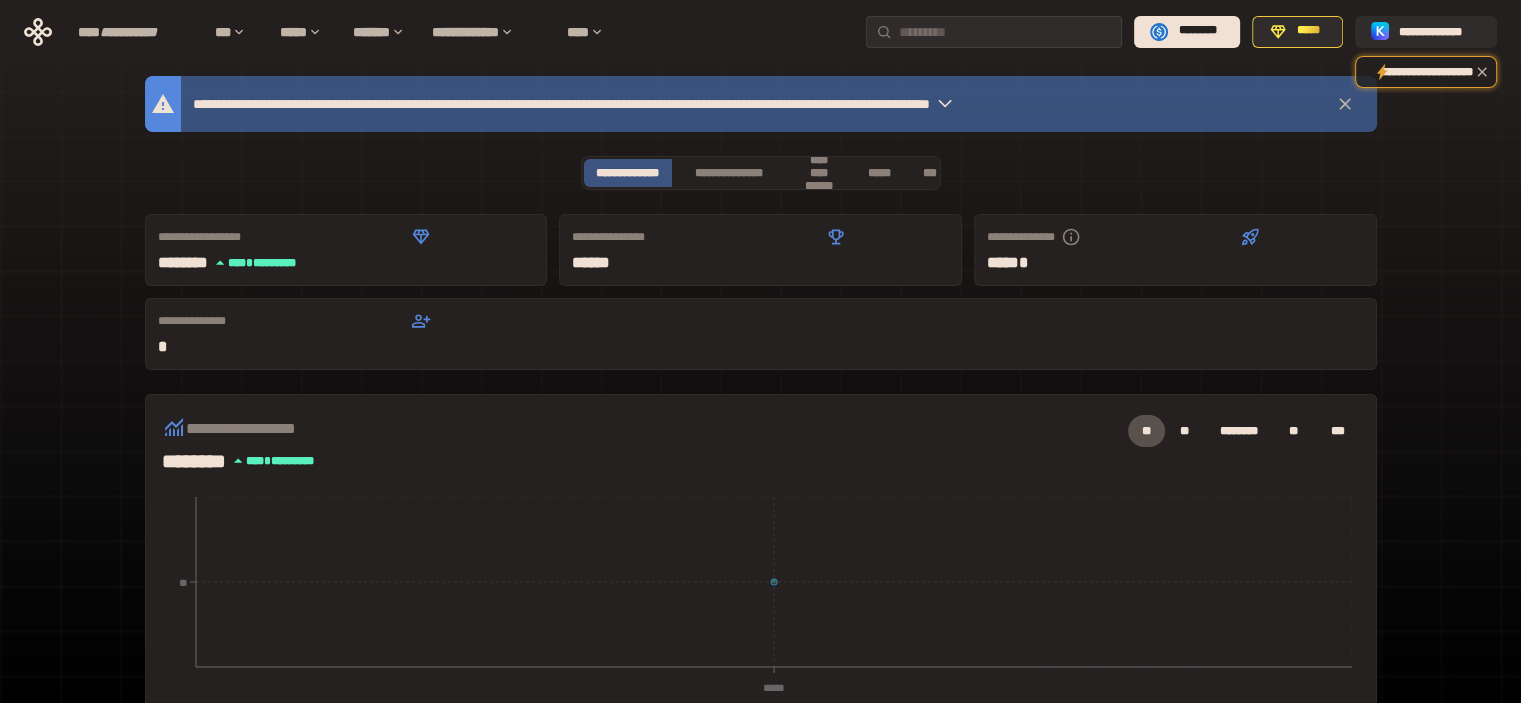 scroll, scrollTop: 0, scrollLeft: 0, axis: both 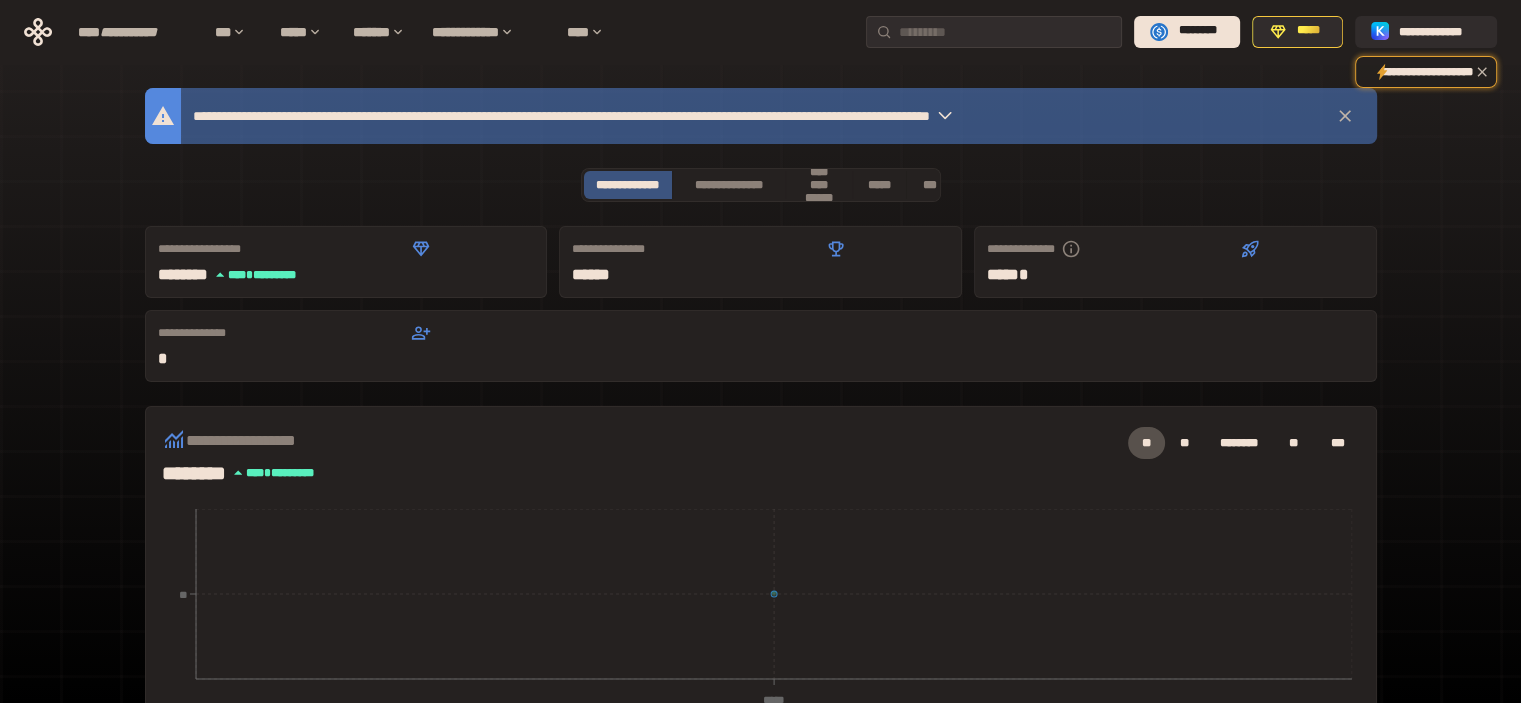 click on "**********" at bounding box center [561, 116] 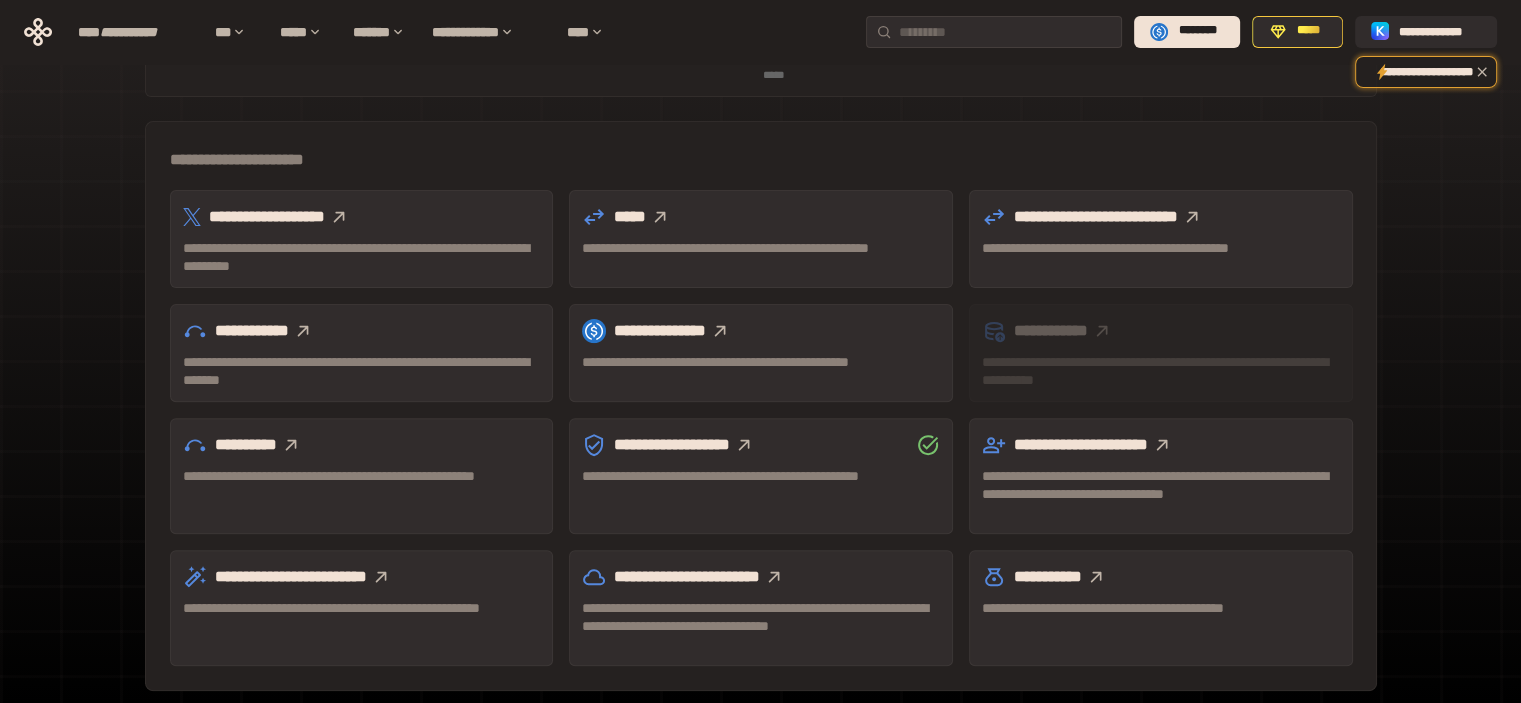 scroll, scrollTop: 632, scrollLeft: 0, axis: vertical 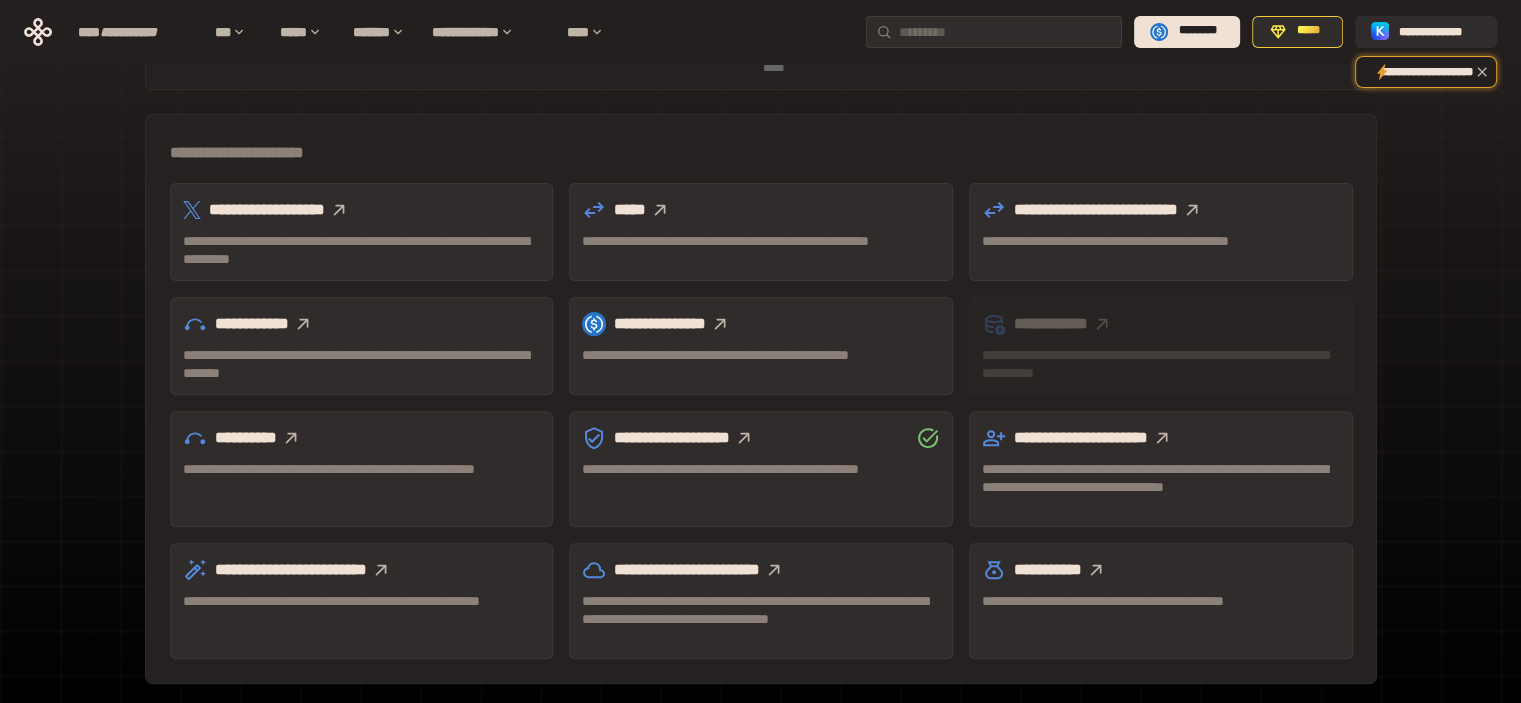 click on "**********" at bounding box center [356, 250] 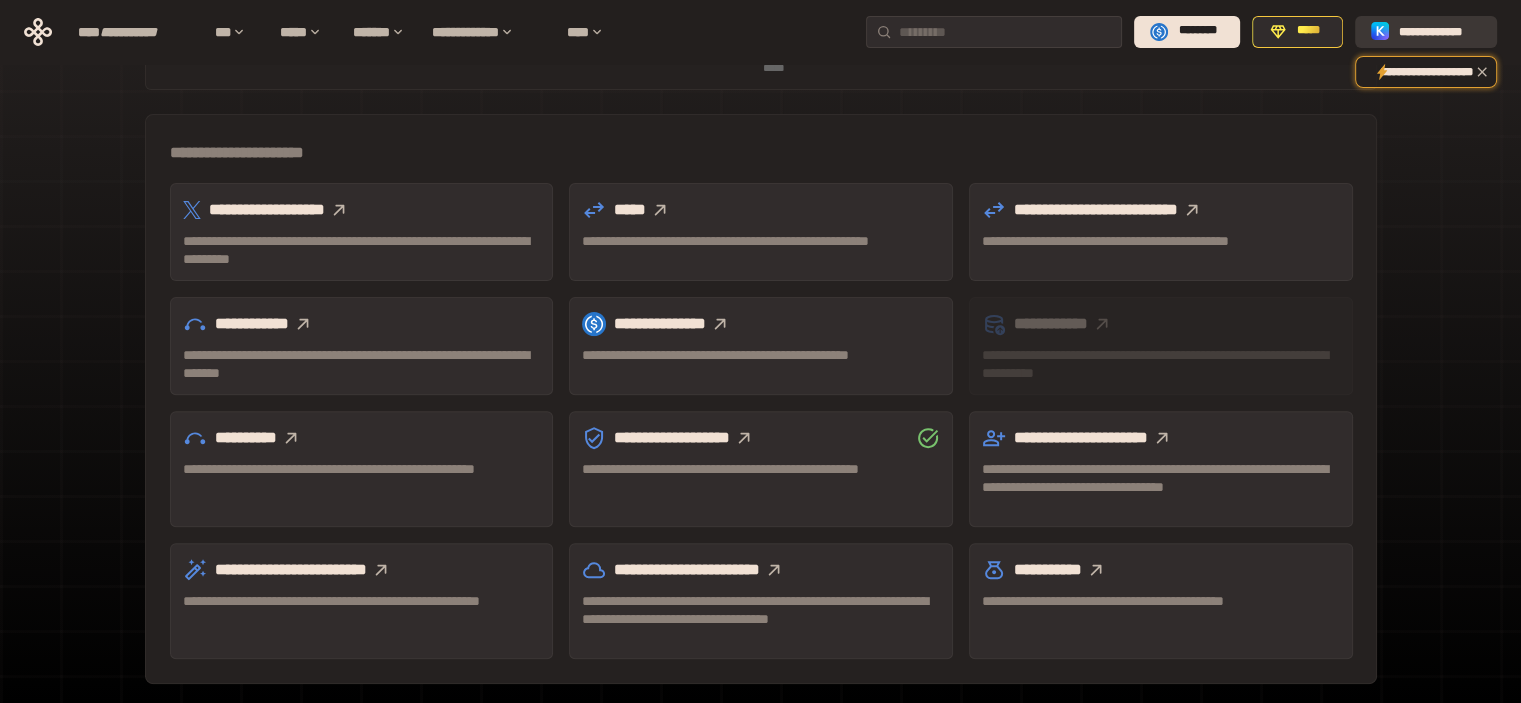 click on "**********" at bounding box center [1430, 32] 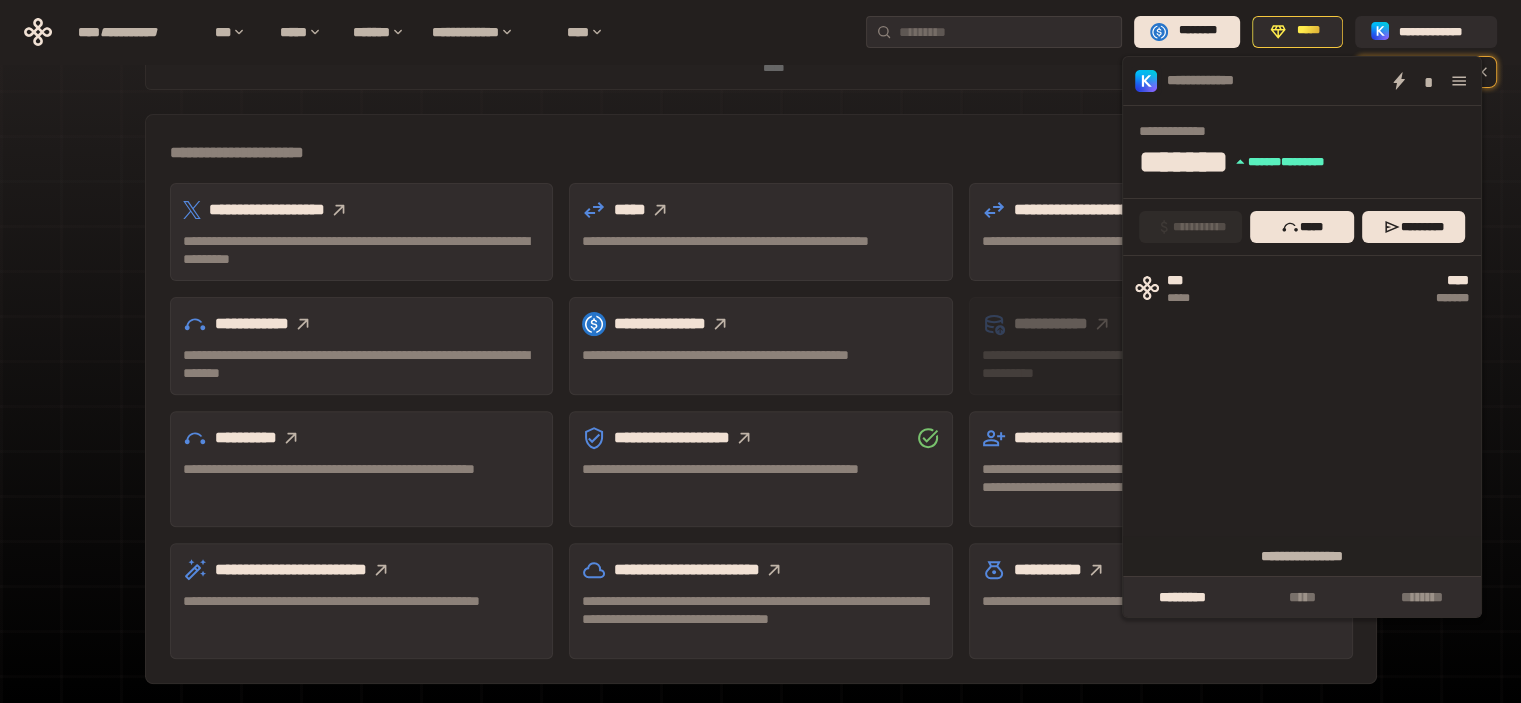 click on "**********" at bounding box center (720, 469) 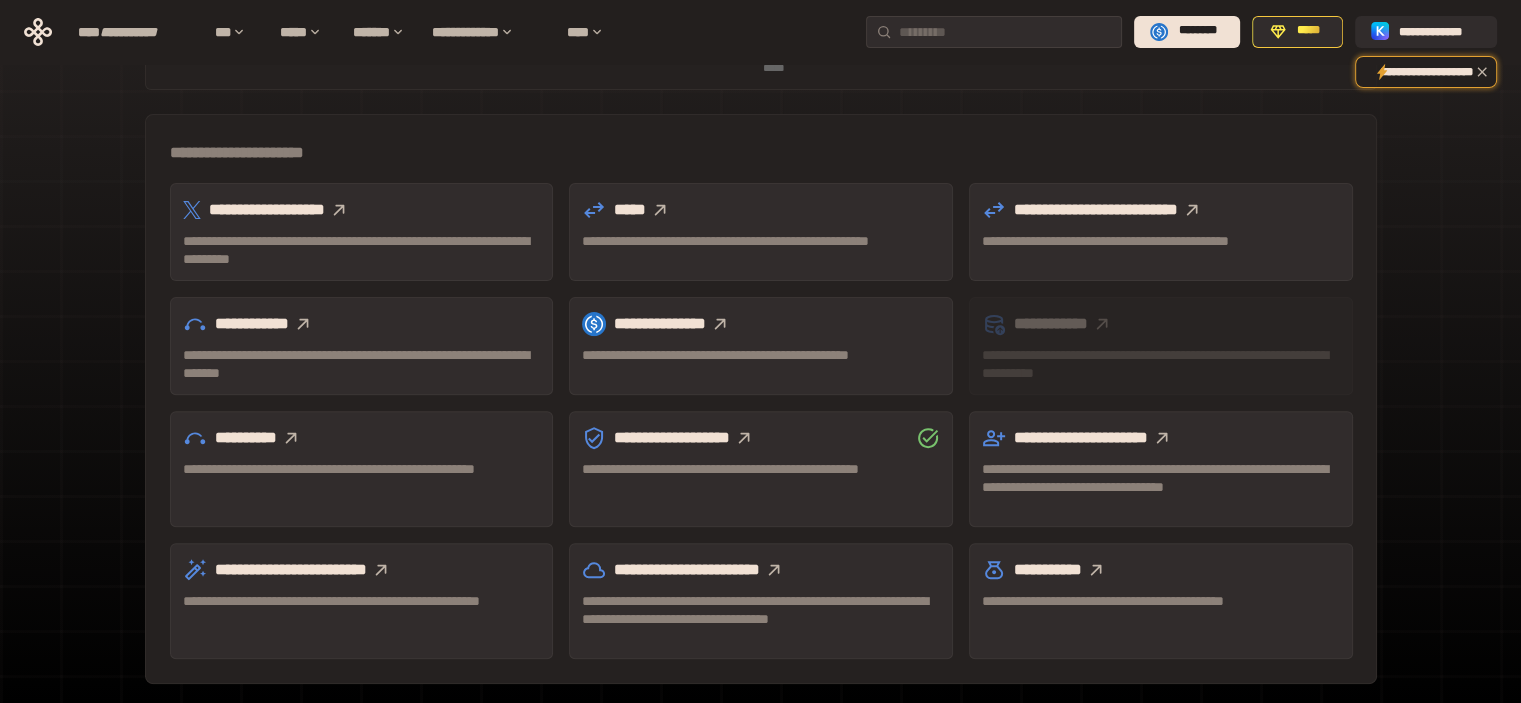 click 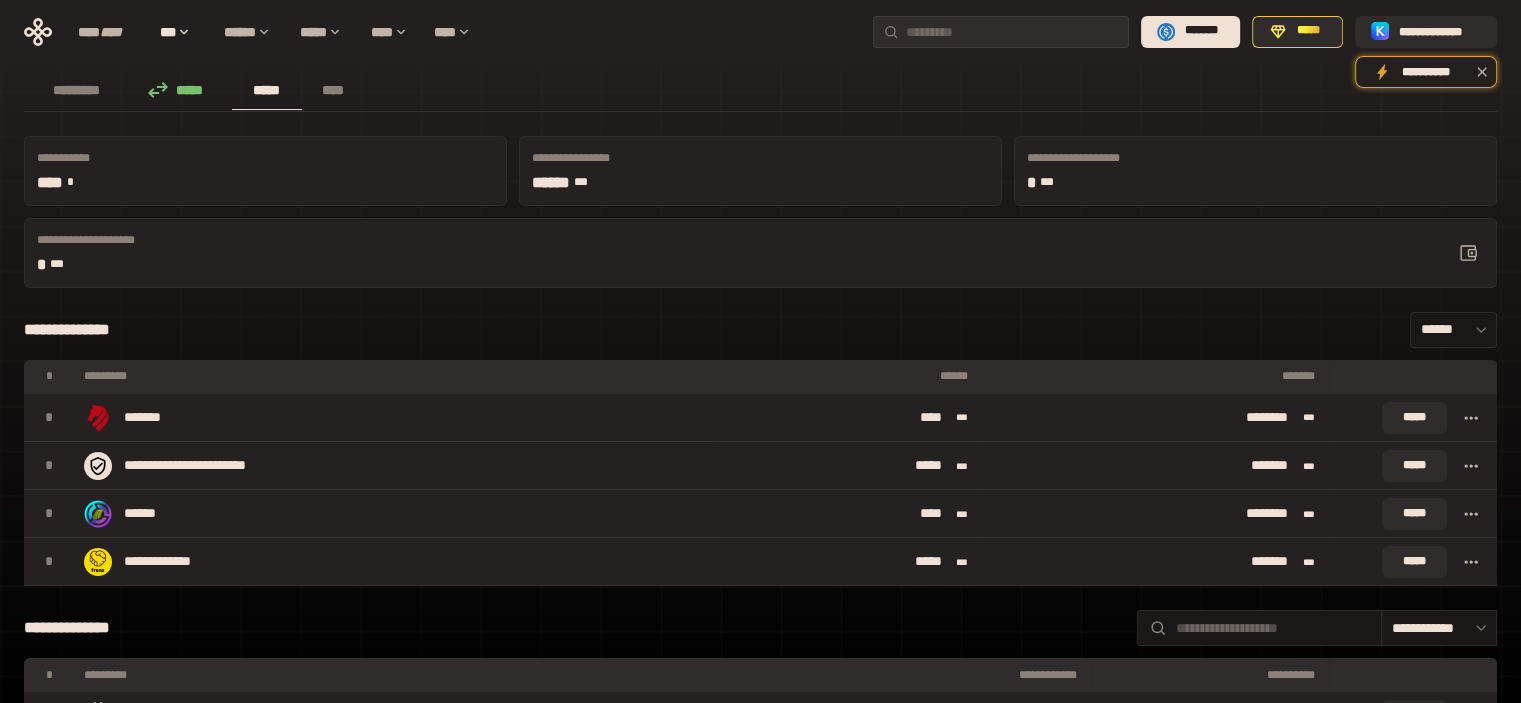 scroll, scrollTop: 100, scrollLeft: 0, axis: vertical 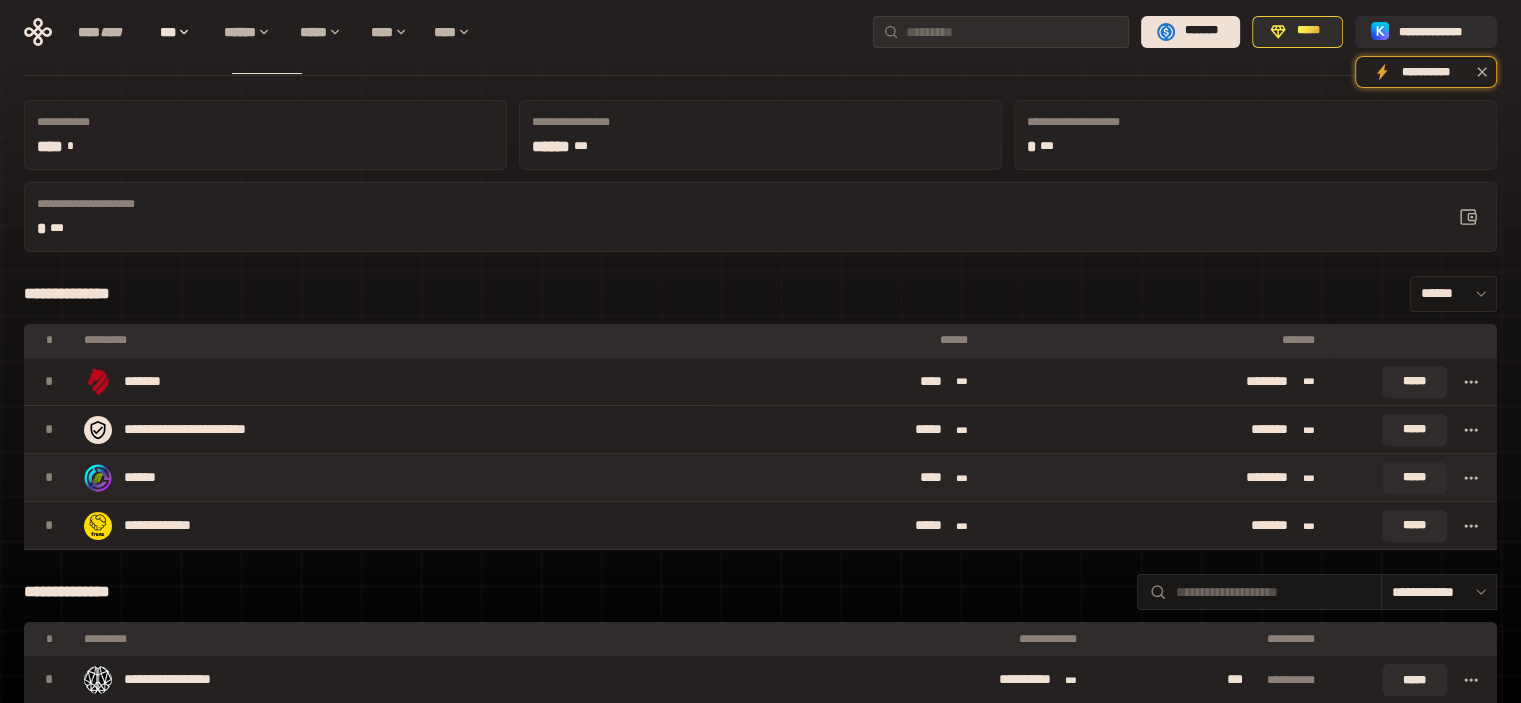 click on "******" at bounding box center [393, 478] 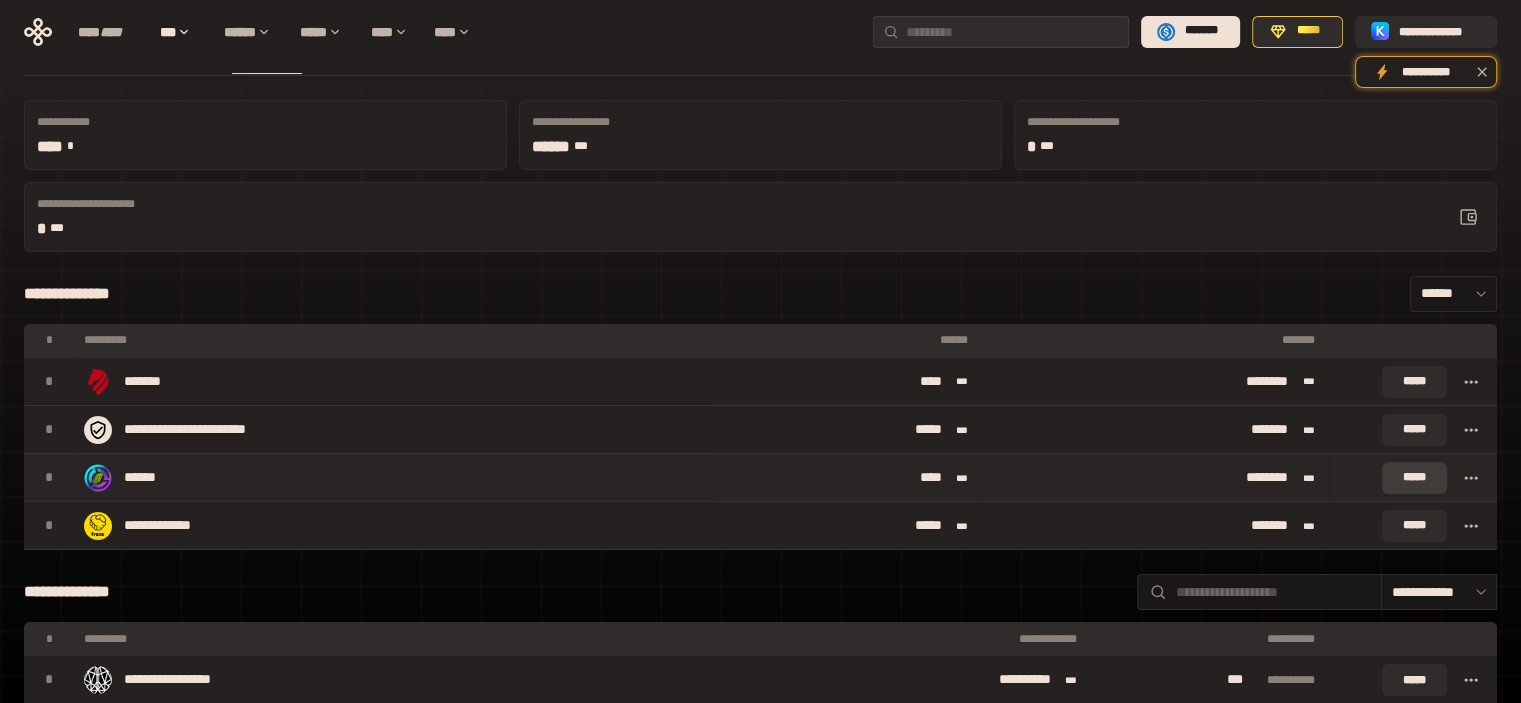 click on "*****" at bounding box center (1414, 478) 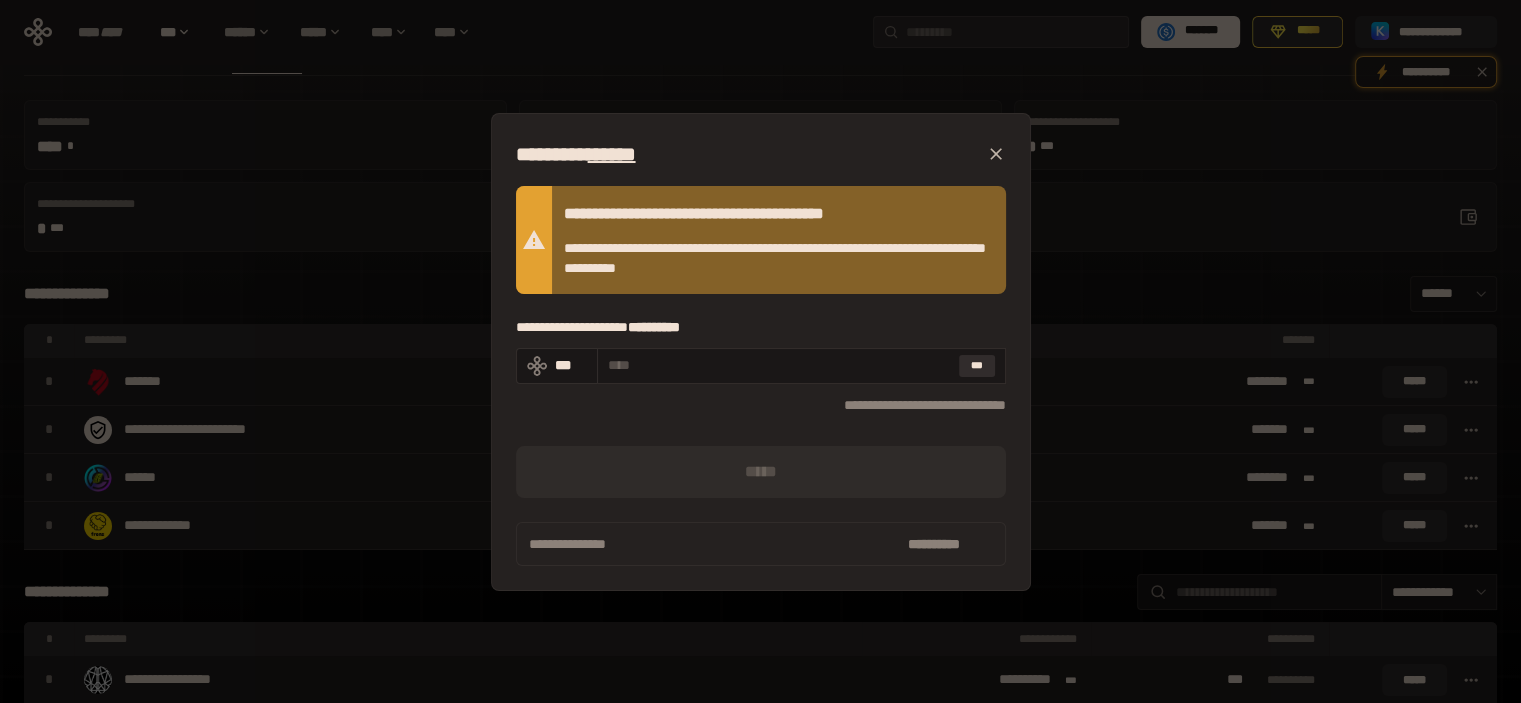 click 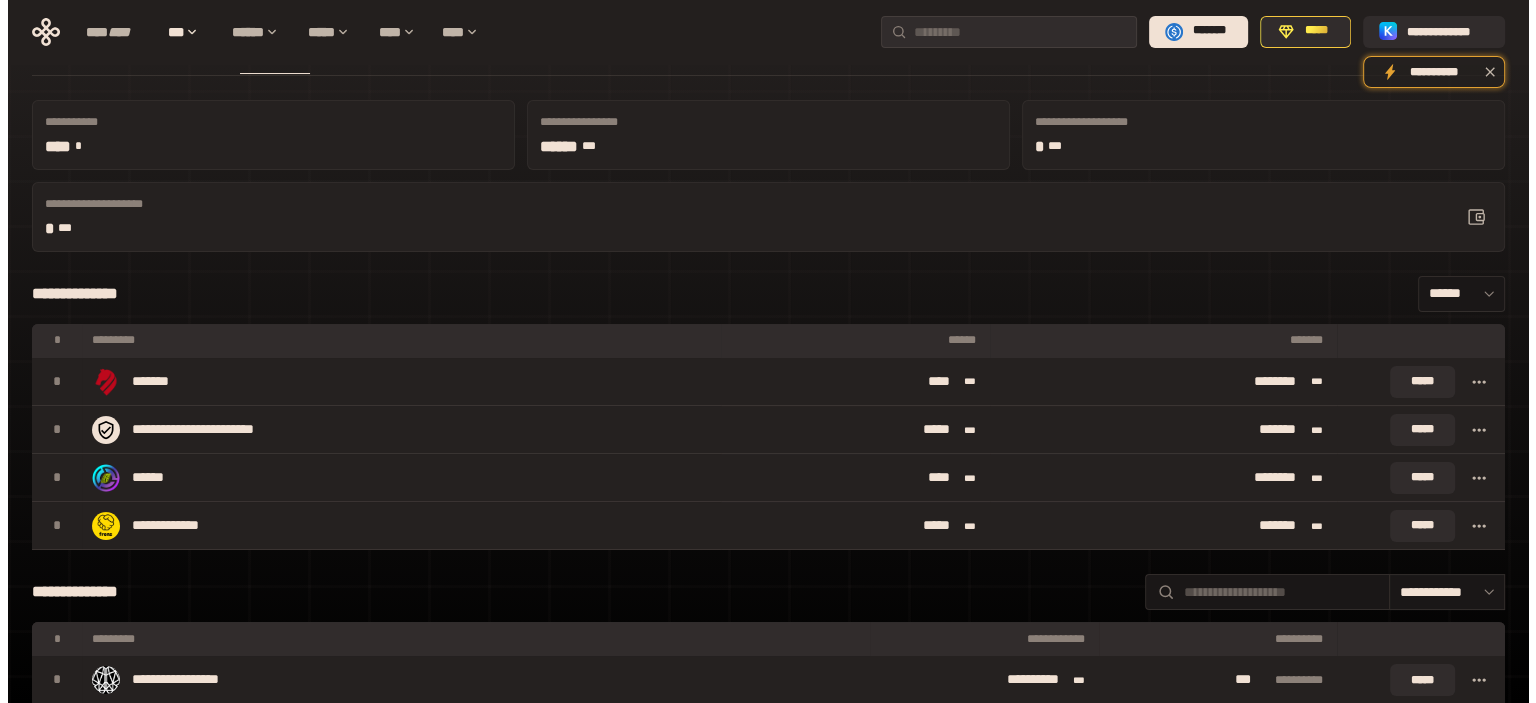 scroll, scrollTop: 0, scrollLeft: 0, axis: both 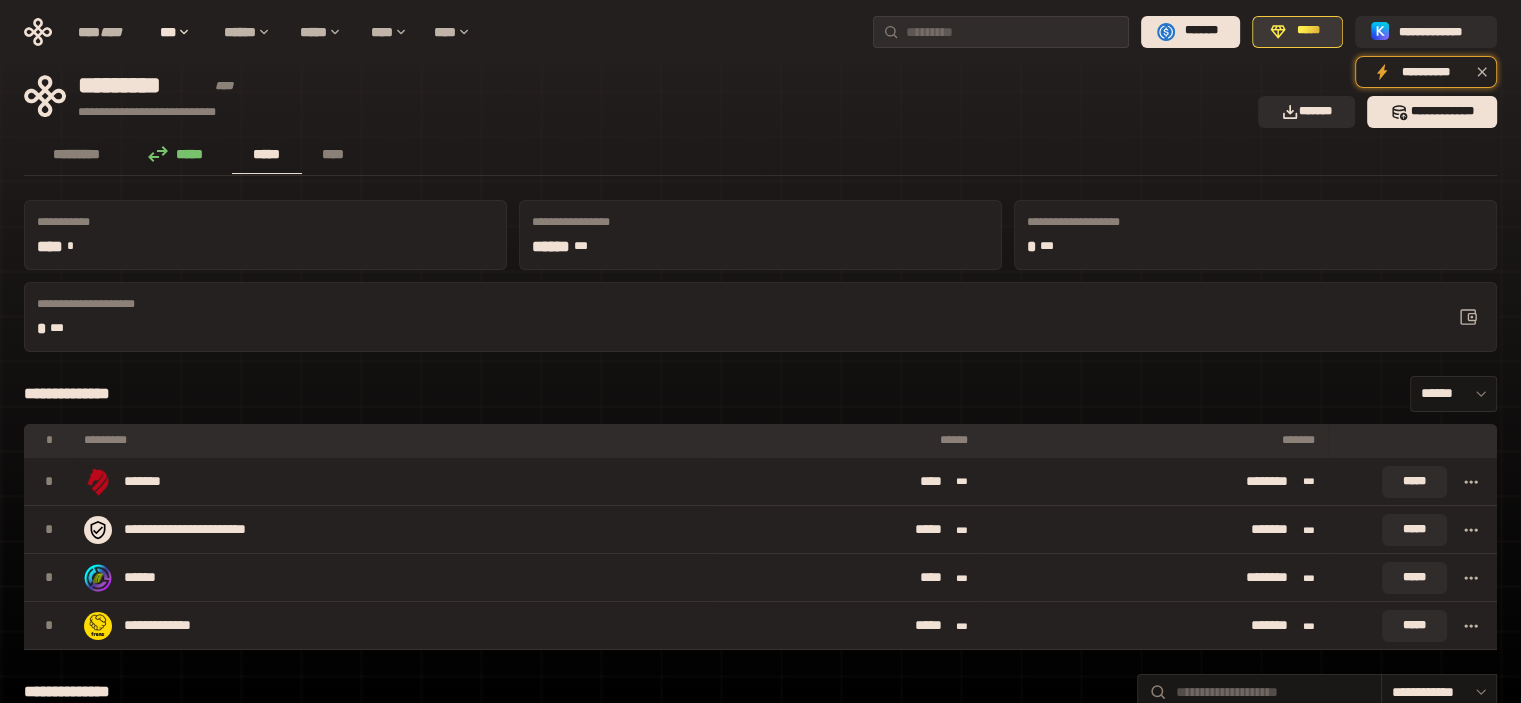 click on "*****" at bounding box center (1297, 32) 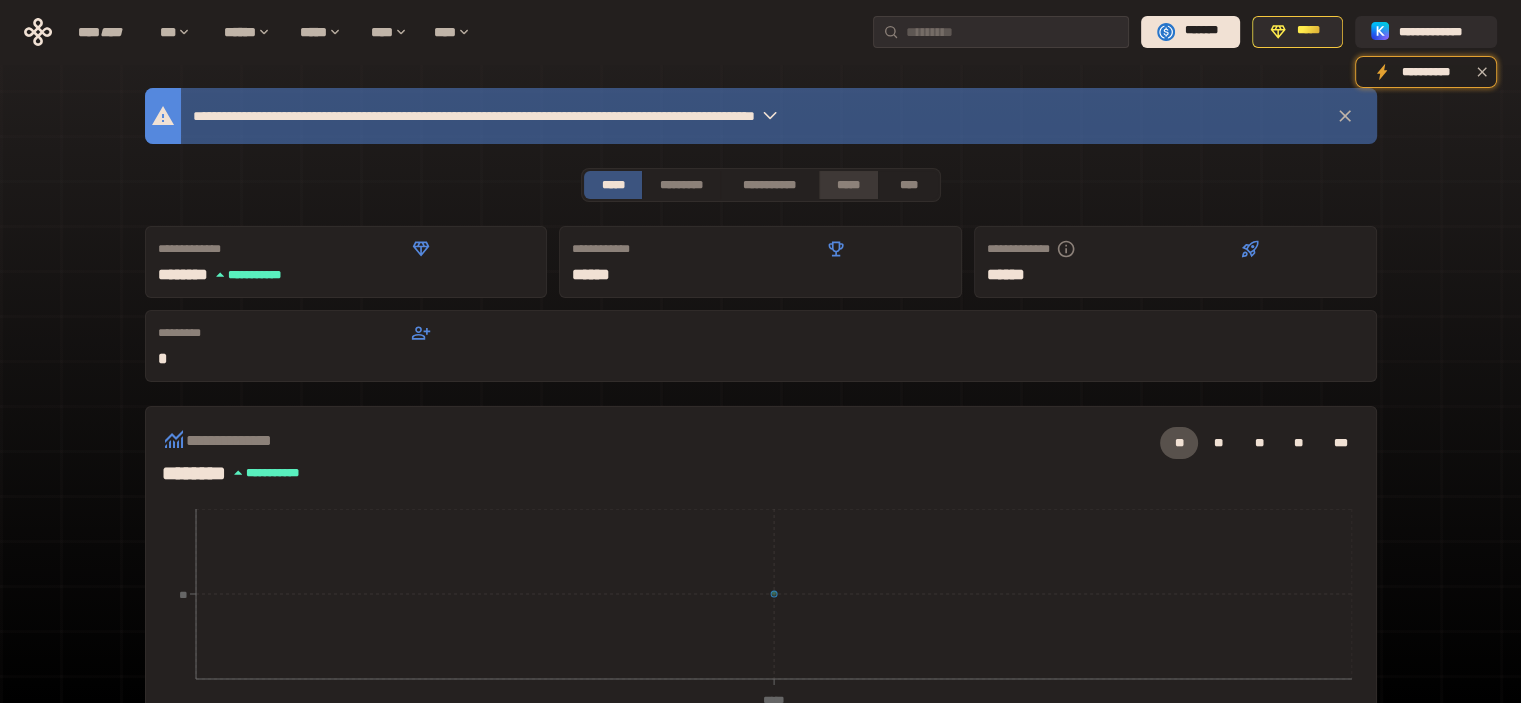 click on "*****" at bounding box center (849, 185) 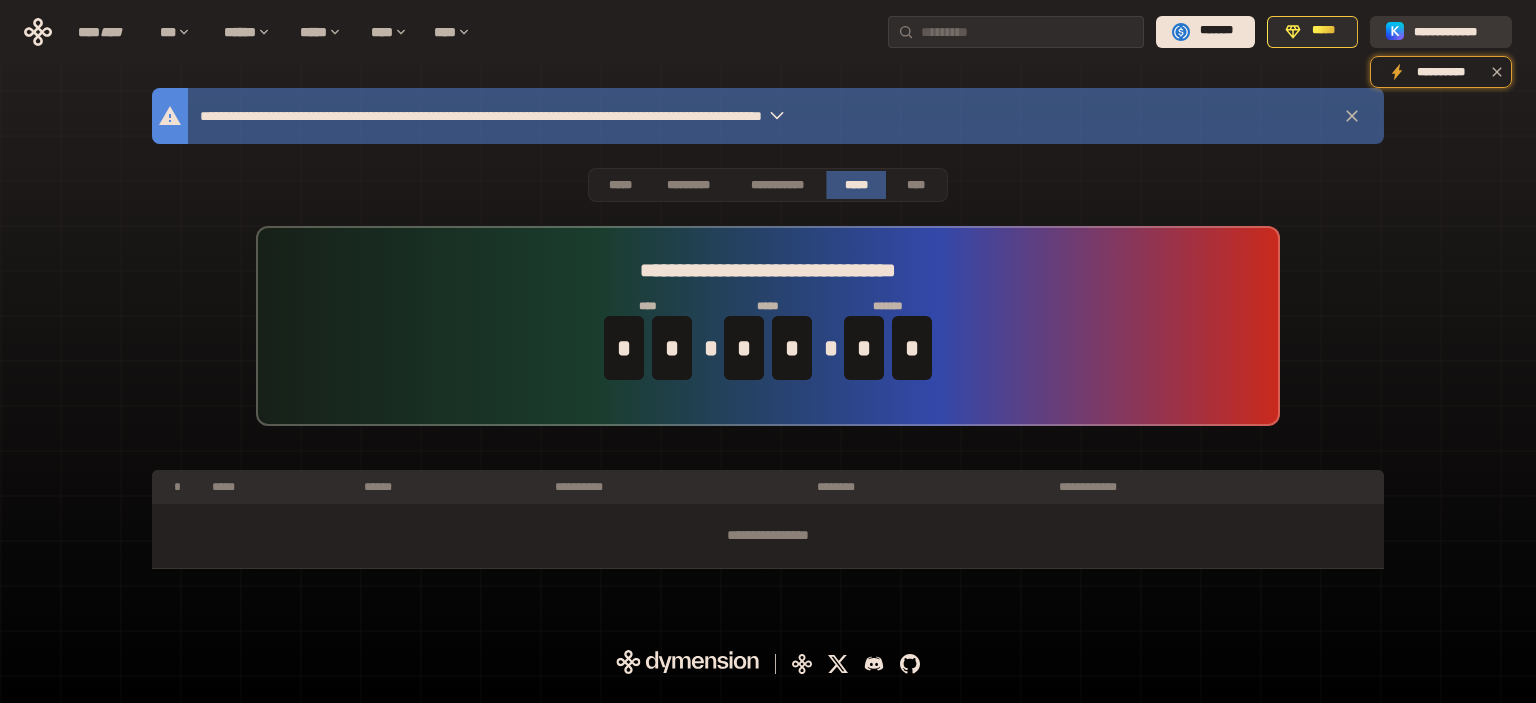 click on "**********" at bounding box center [1455, 31] 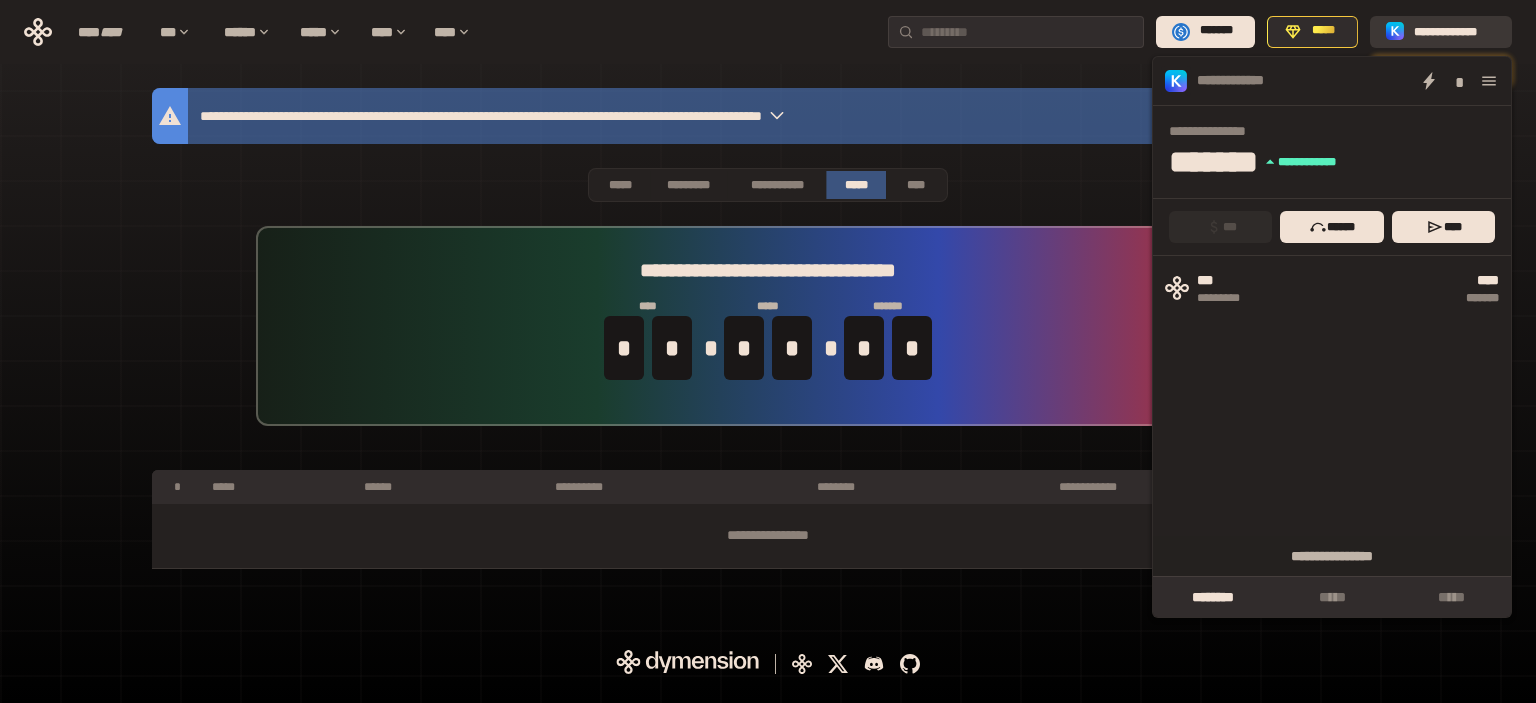 click on "**********" at bounding box center (1455, 31) 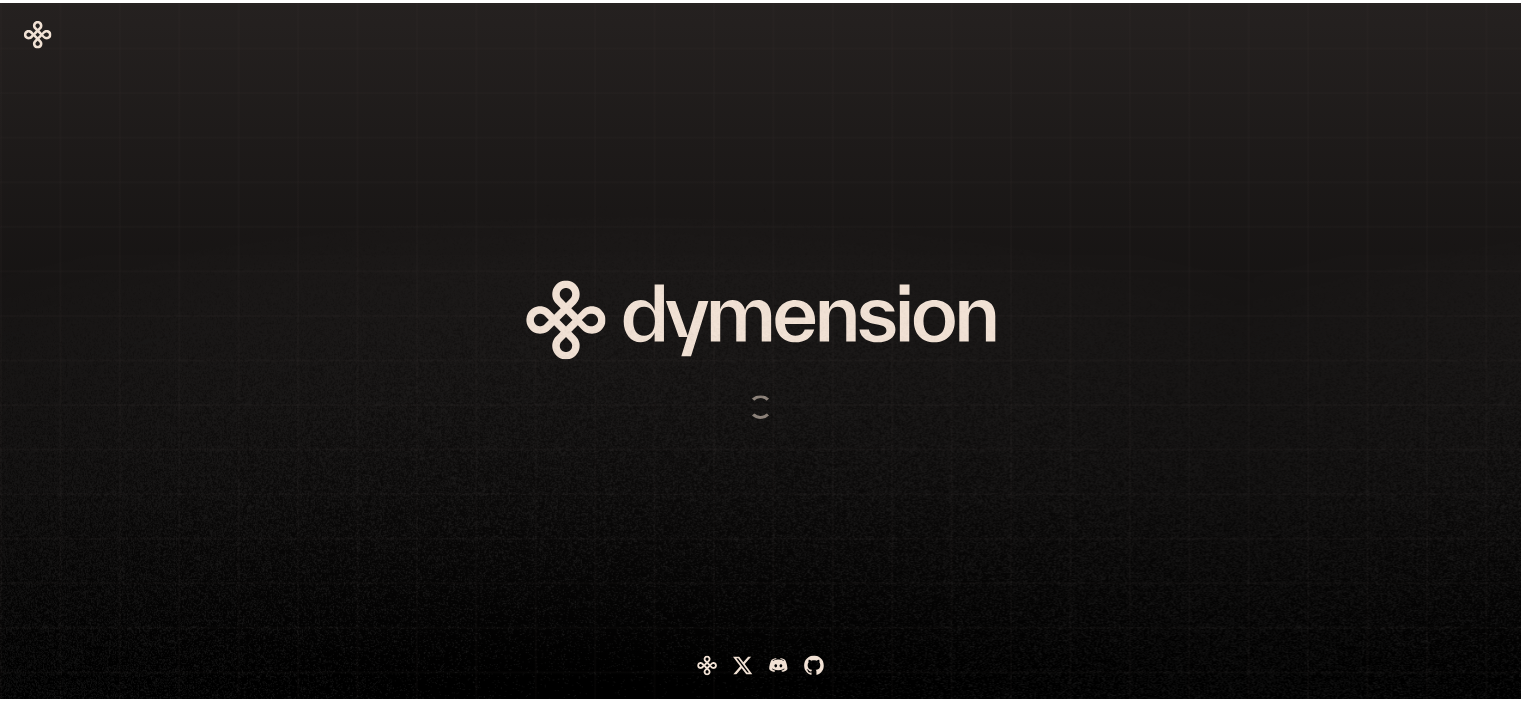 scroll, scrollTop: 0, scrollLeft: 0, axis: both 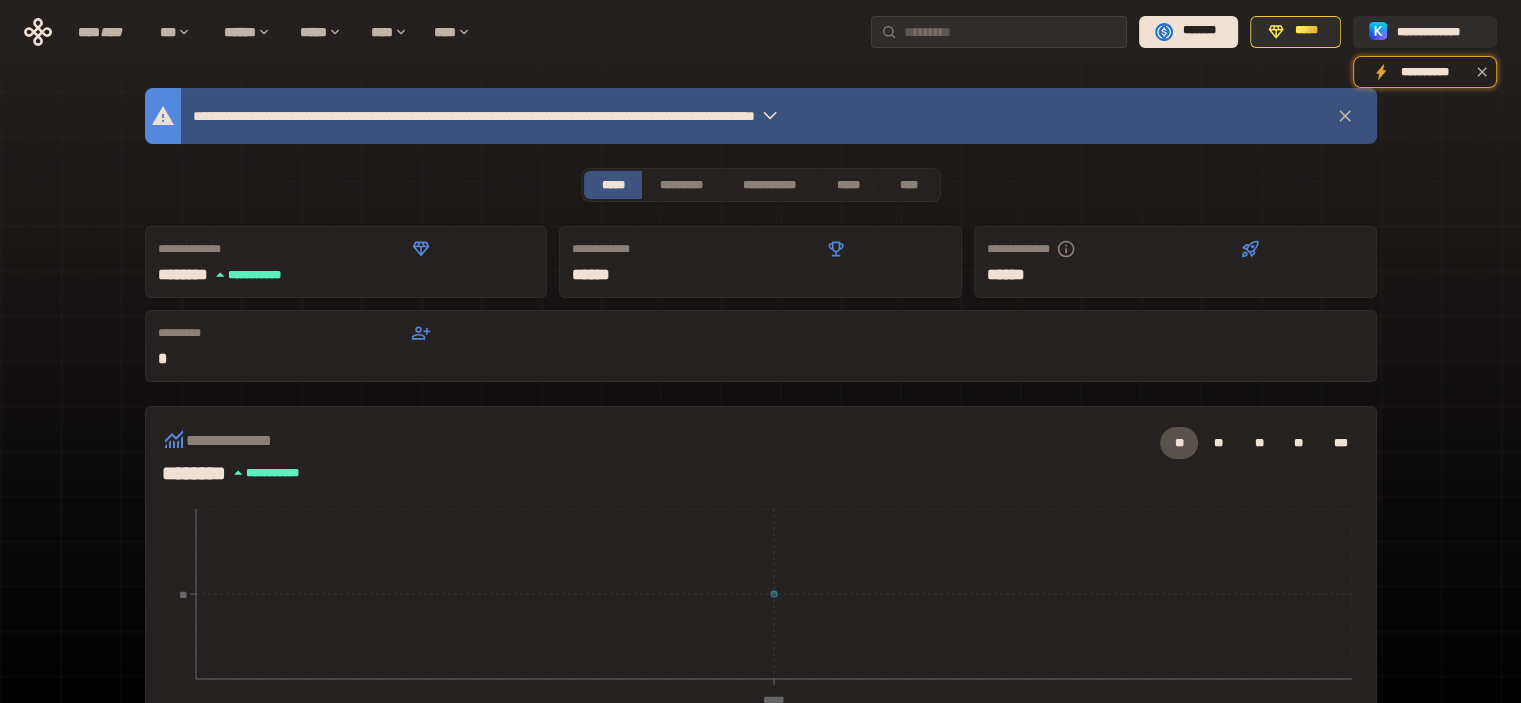 click on "**********" at bounding box center [760, 662] 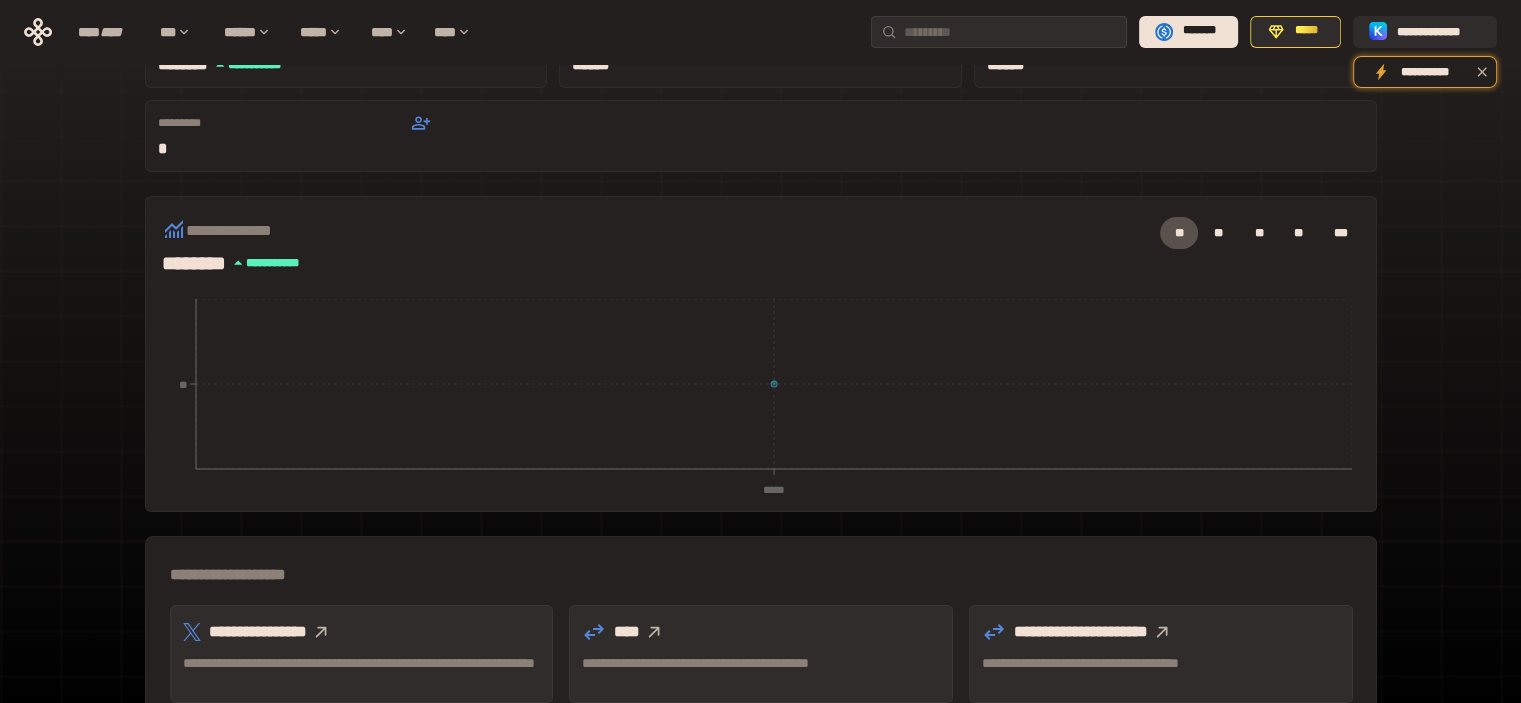 scroll, scrollTop: 200, scrollLeft: 0, axis: vertical 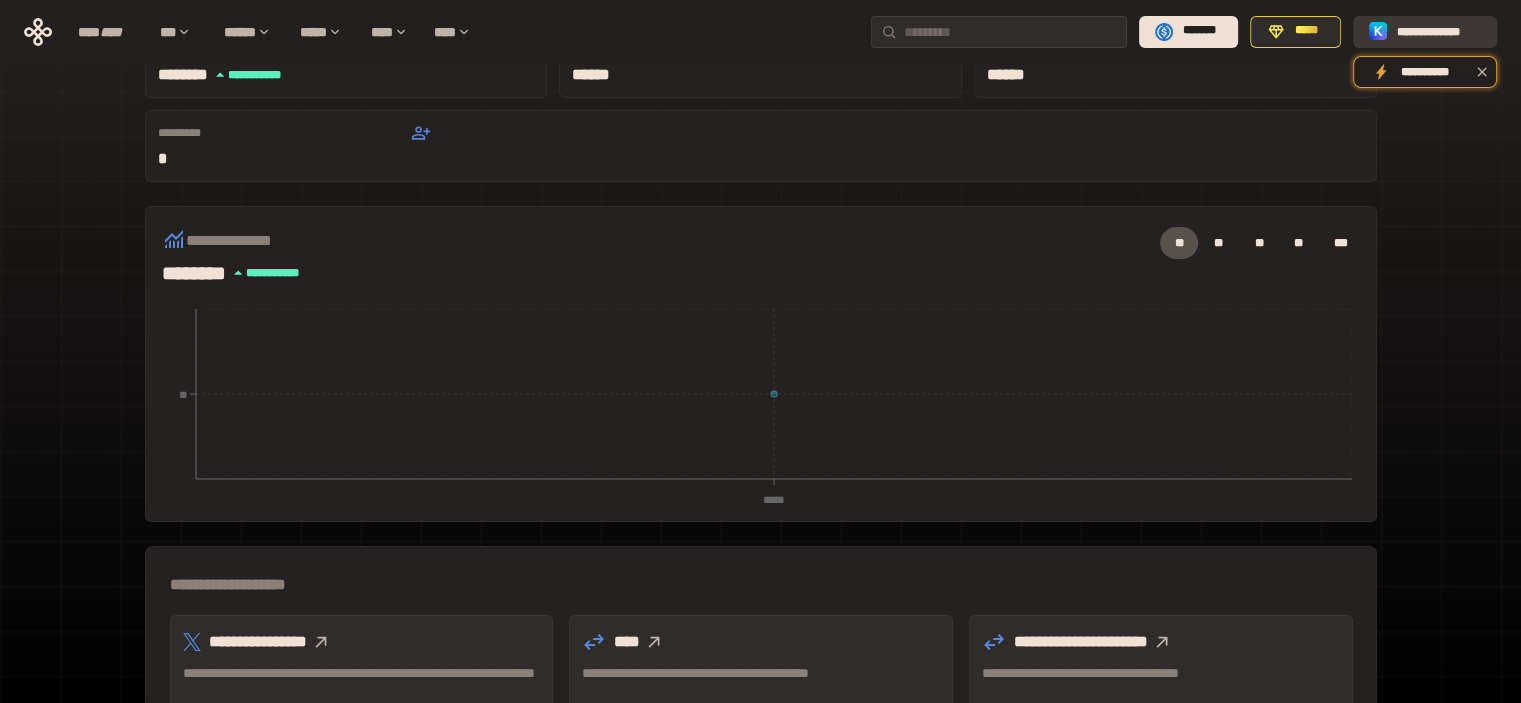 click on "**********" at bounding box center (1439, 31) 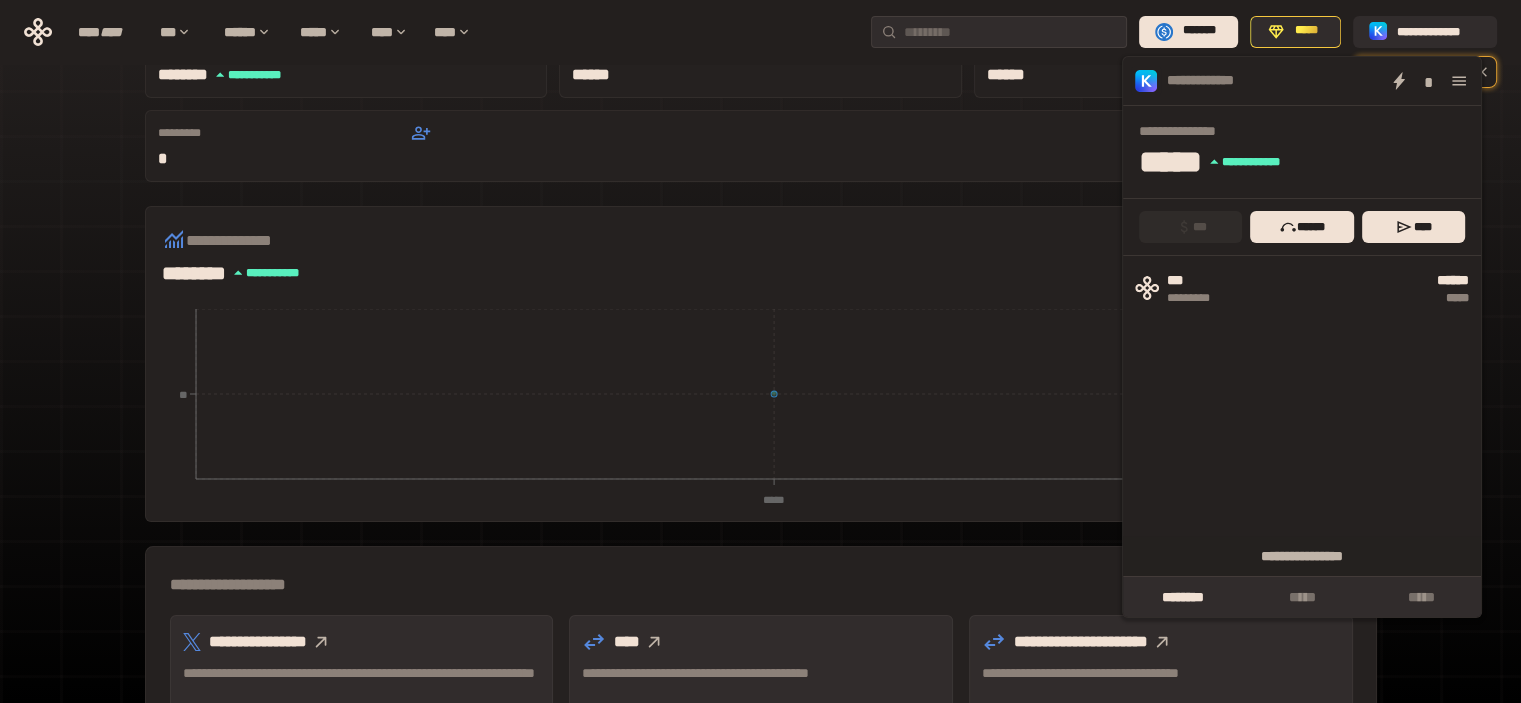 click on "**********" at bounding box center (760, 462) 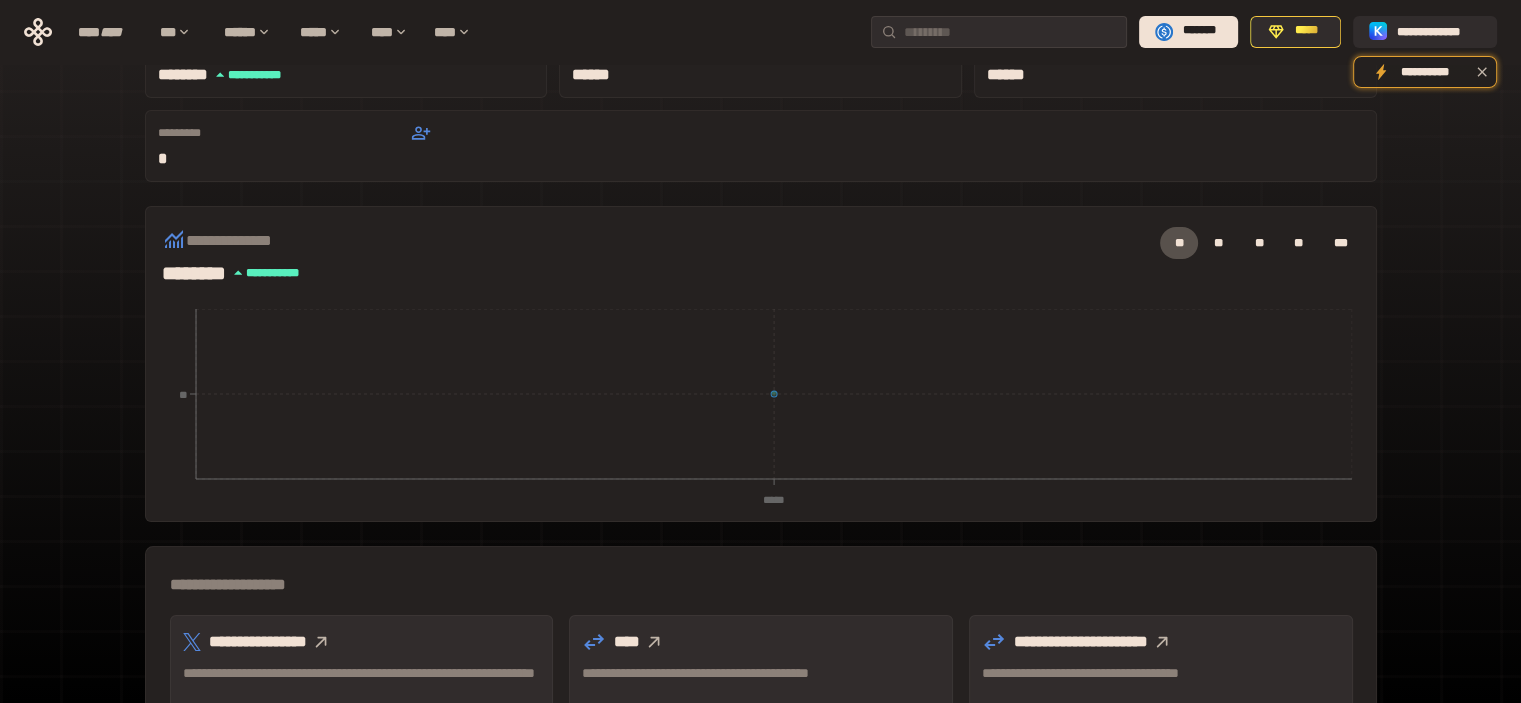 click on "**********" at bounding box center (760, 462) 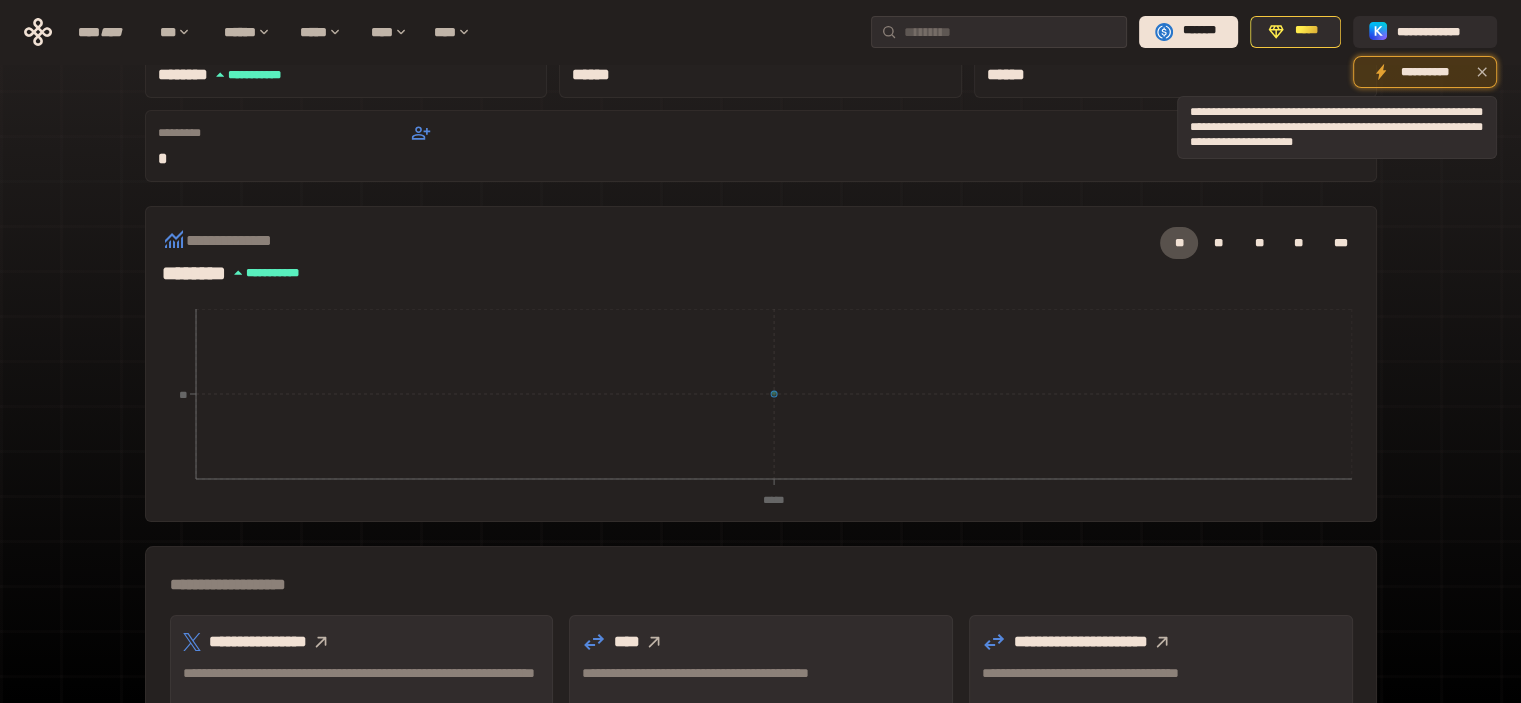 click on "**********" at bounding box center (1425, 73) 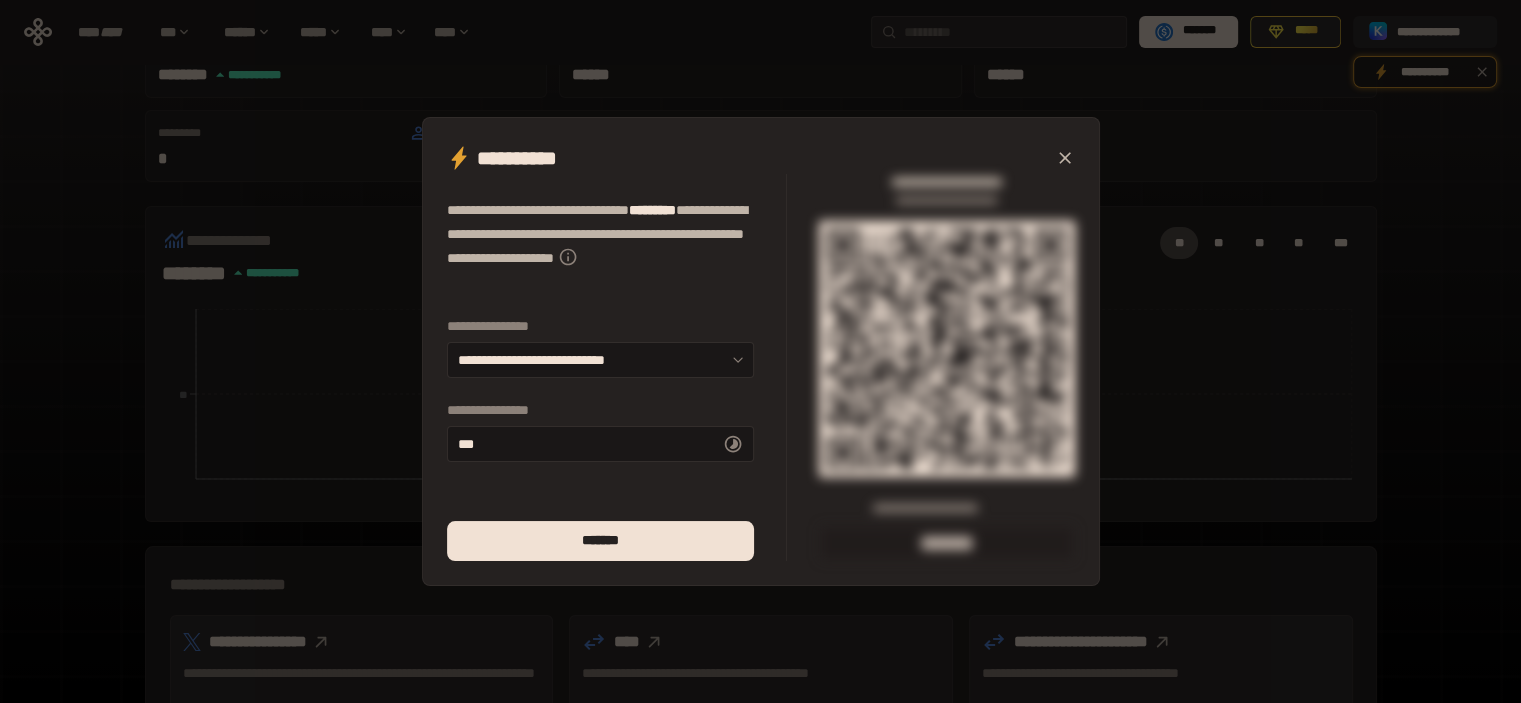 click 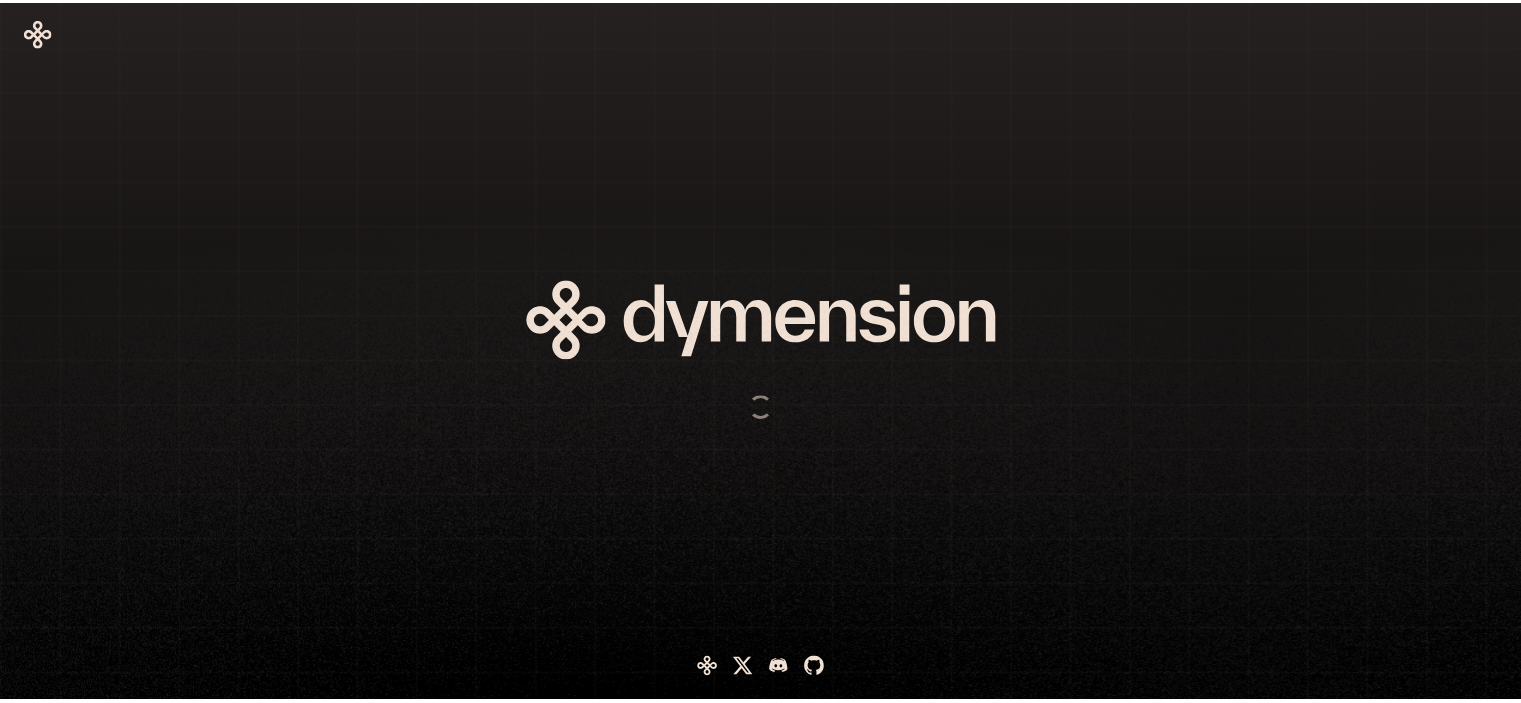 scroll, scrollTop: 0, scrollLeft: 0, axis: both 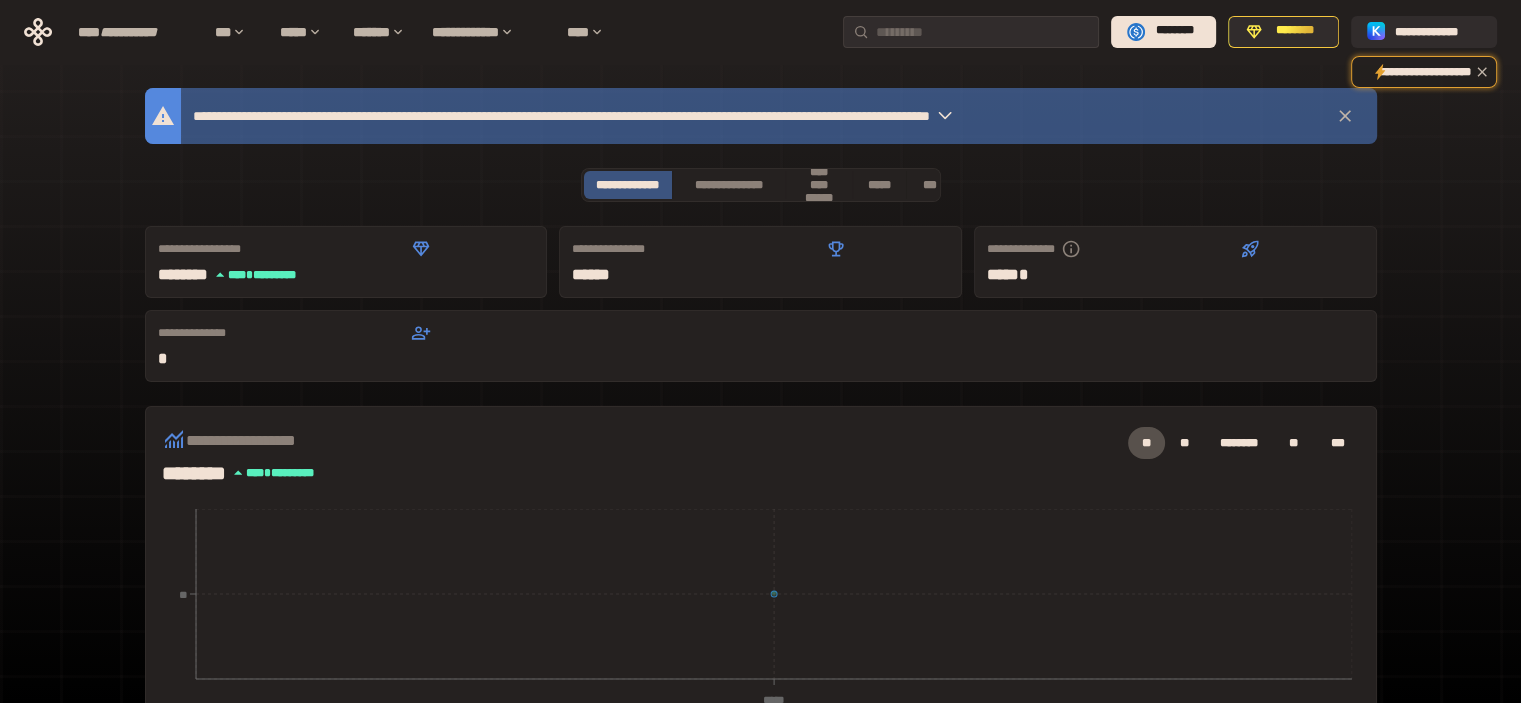 click on "**********" at bounding box center (760, 680) 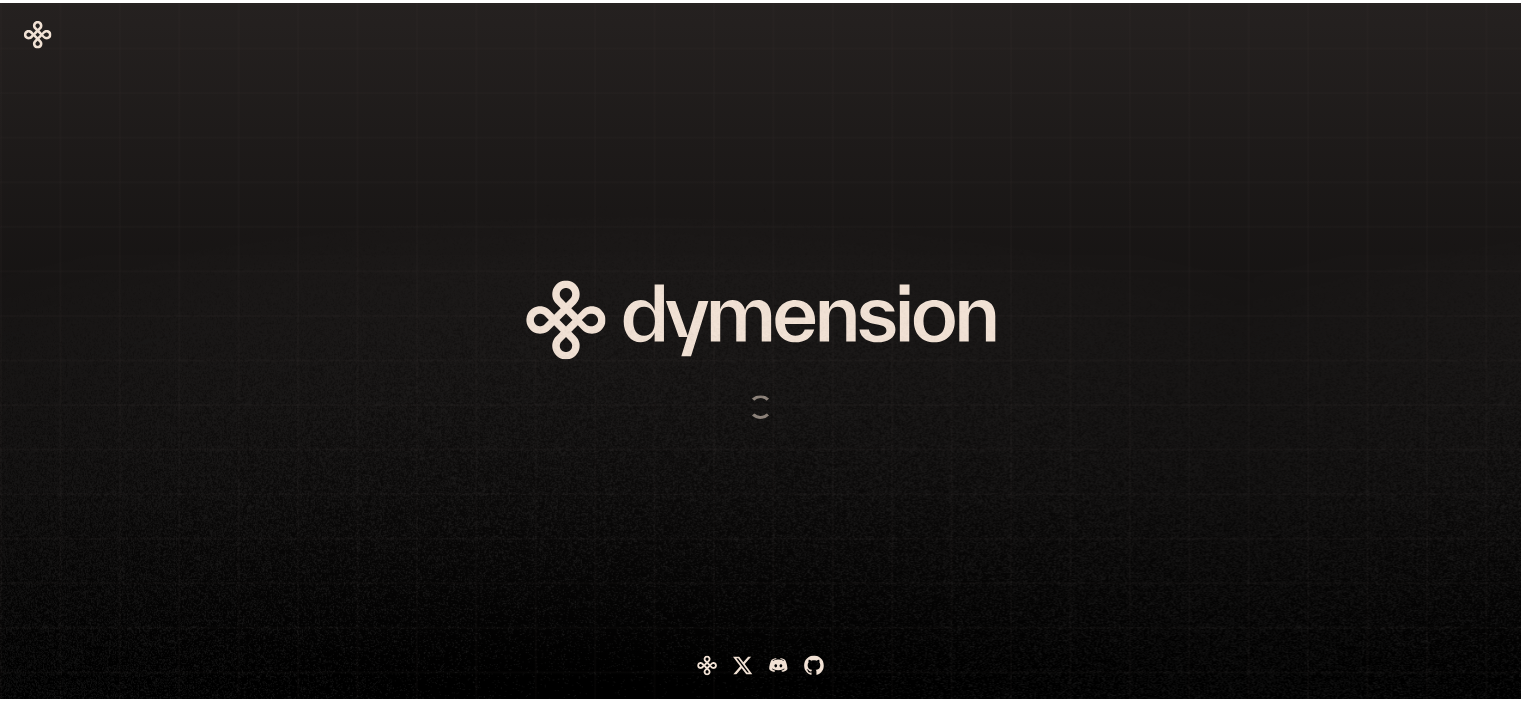 scroll, scrollTop: 0, scrollLeft: 0, axis: both 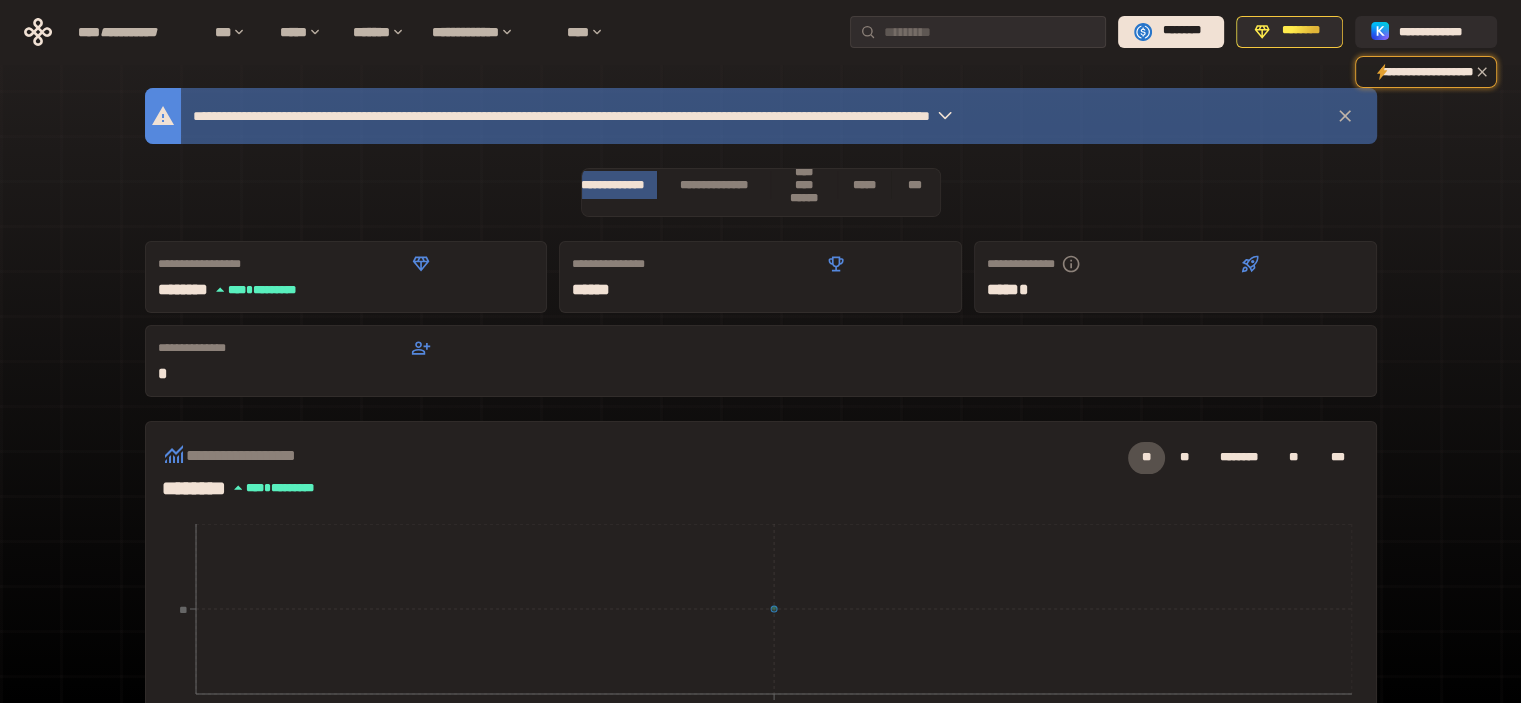 click on "**********" at bounding box center [561, 116] 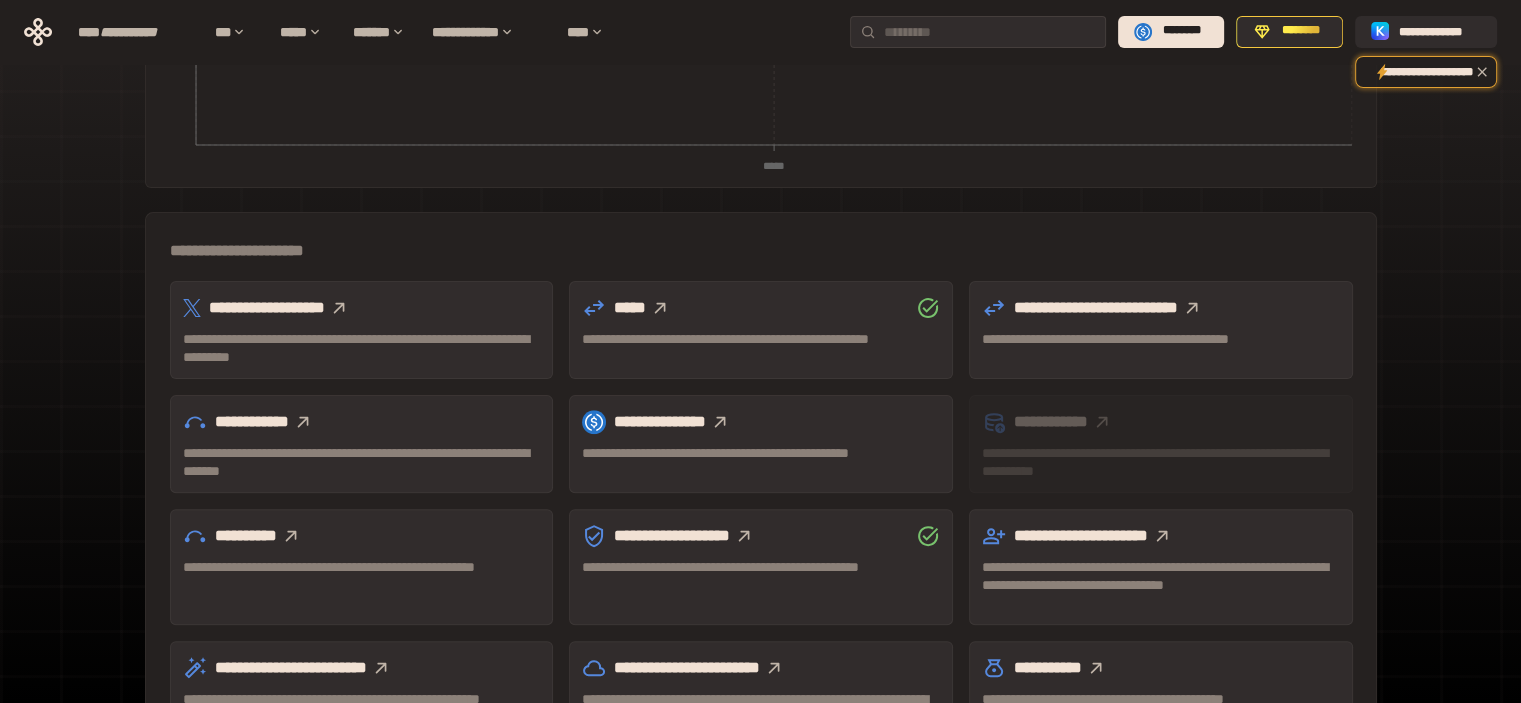 scroll, scrollTop: 632, scrollLeft: 0, axis: vertical 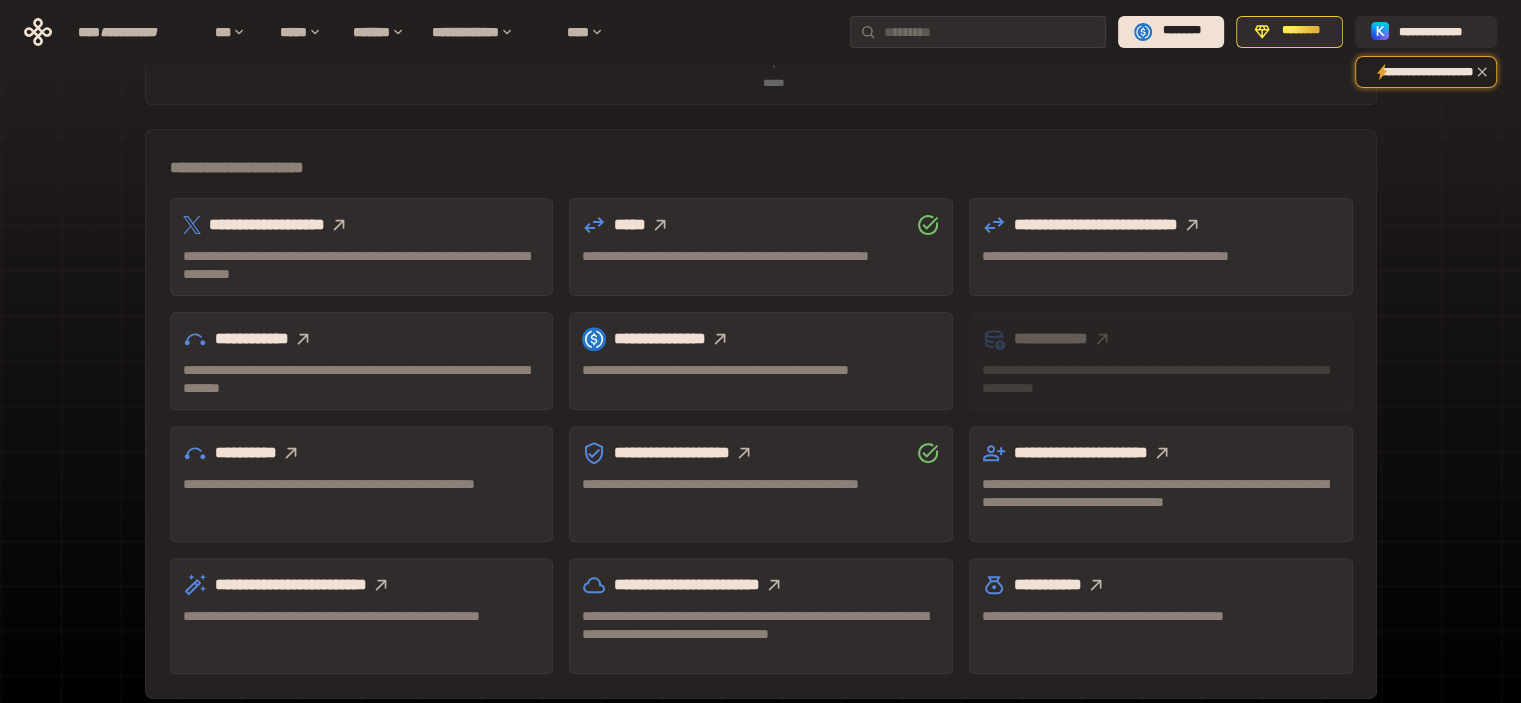 click on "**********" at bounding box center (725, 256) 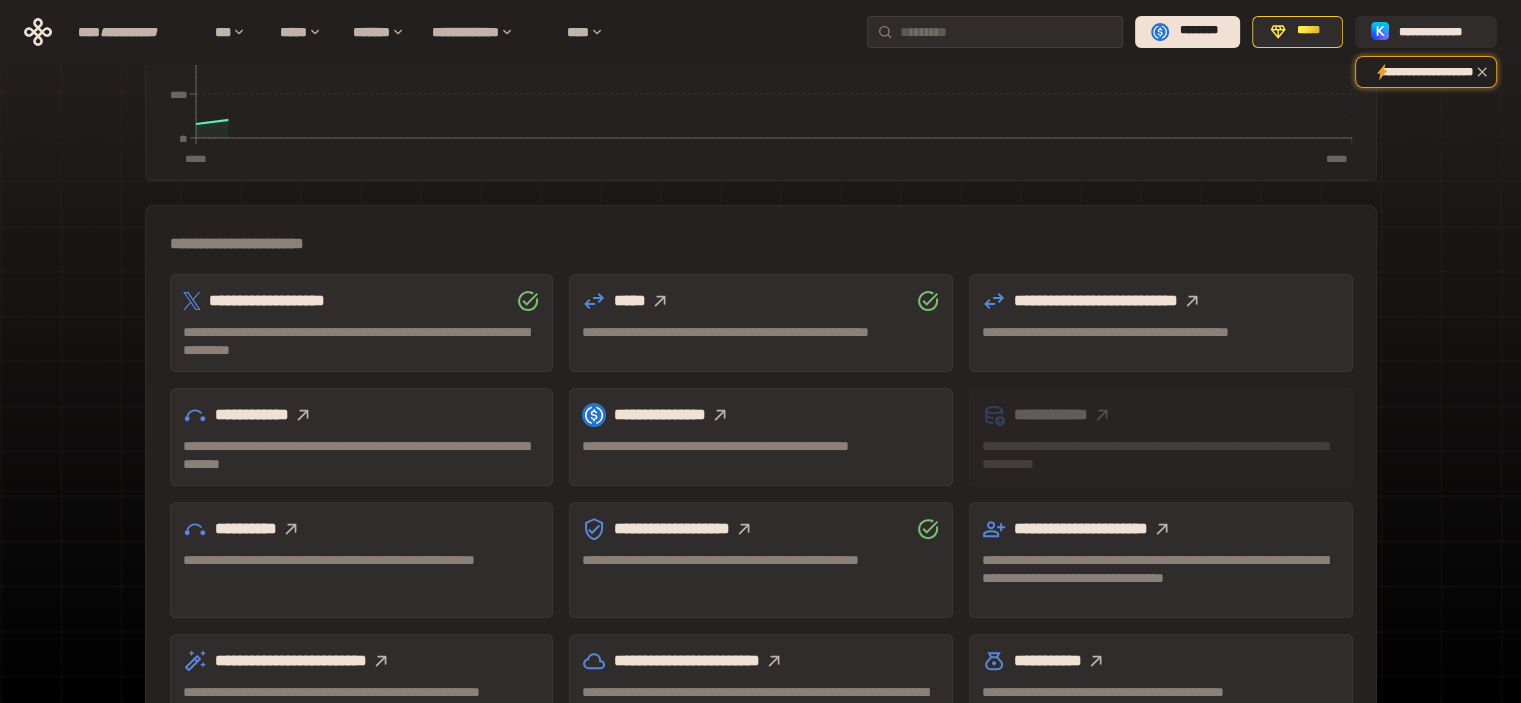 scroll, scrollTop: 581, scrollLeft: 0, axis: vertical 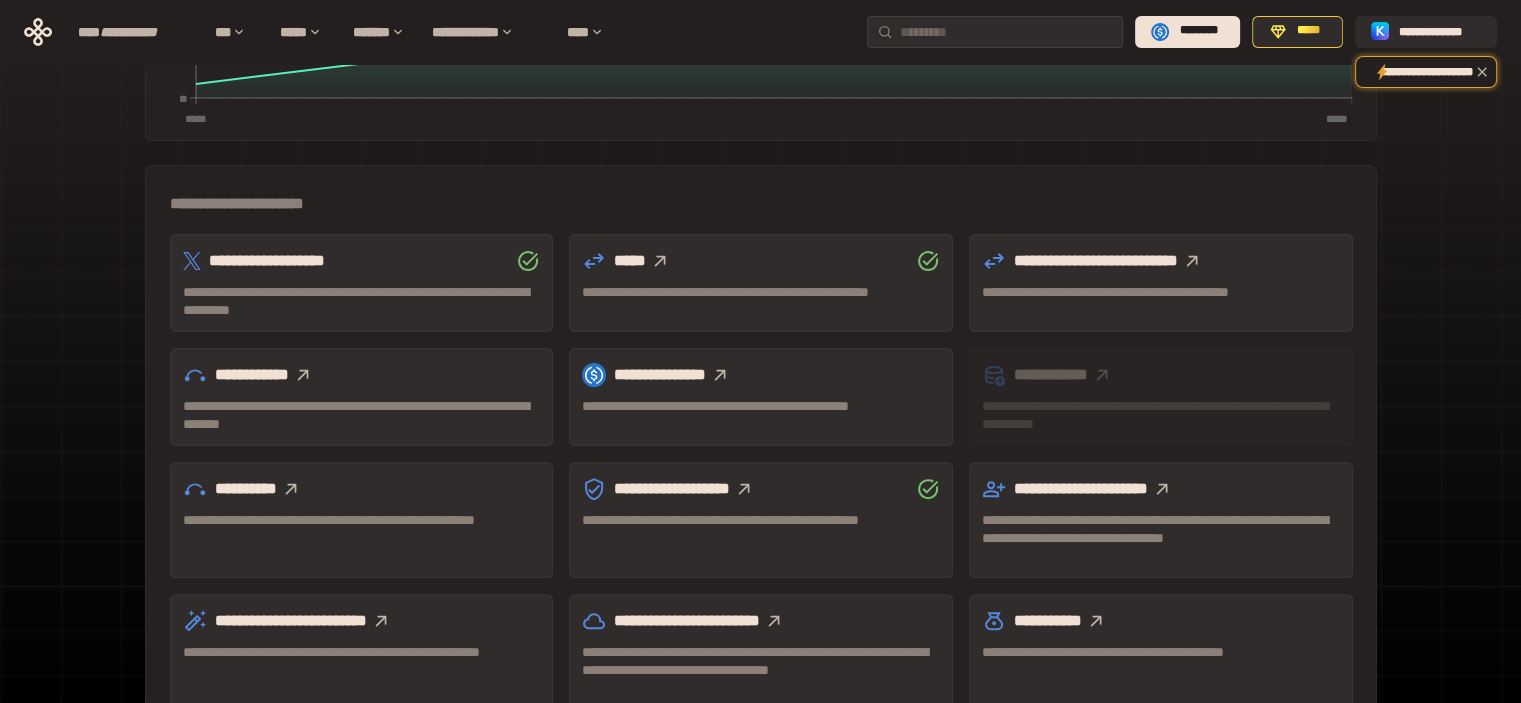 click on "**********" at bounding box center [362, 375] 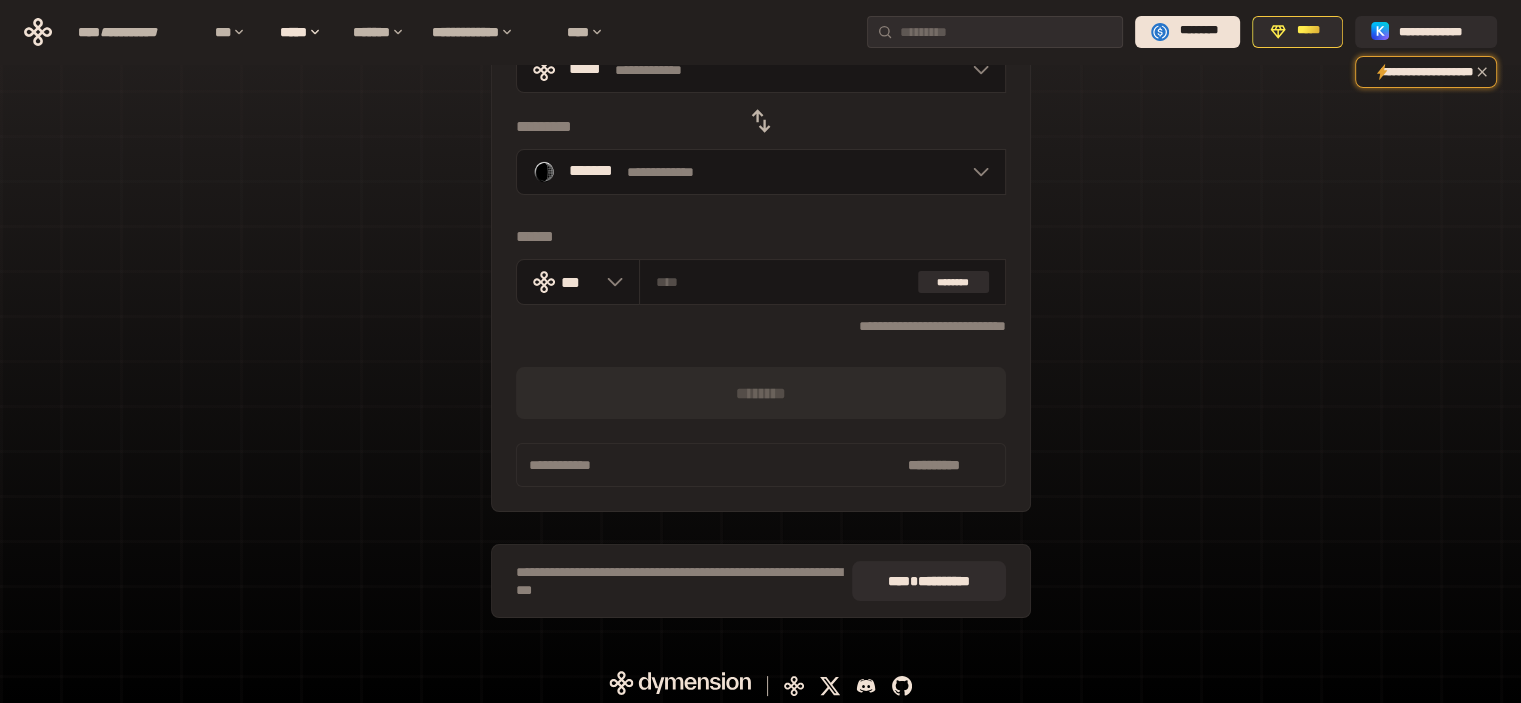 scroll, scrollTop: 169, scrollLeft: 0, axis: vertical 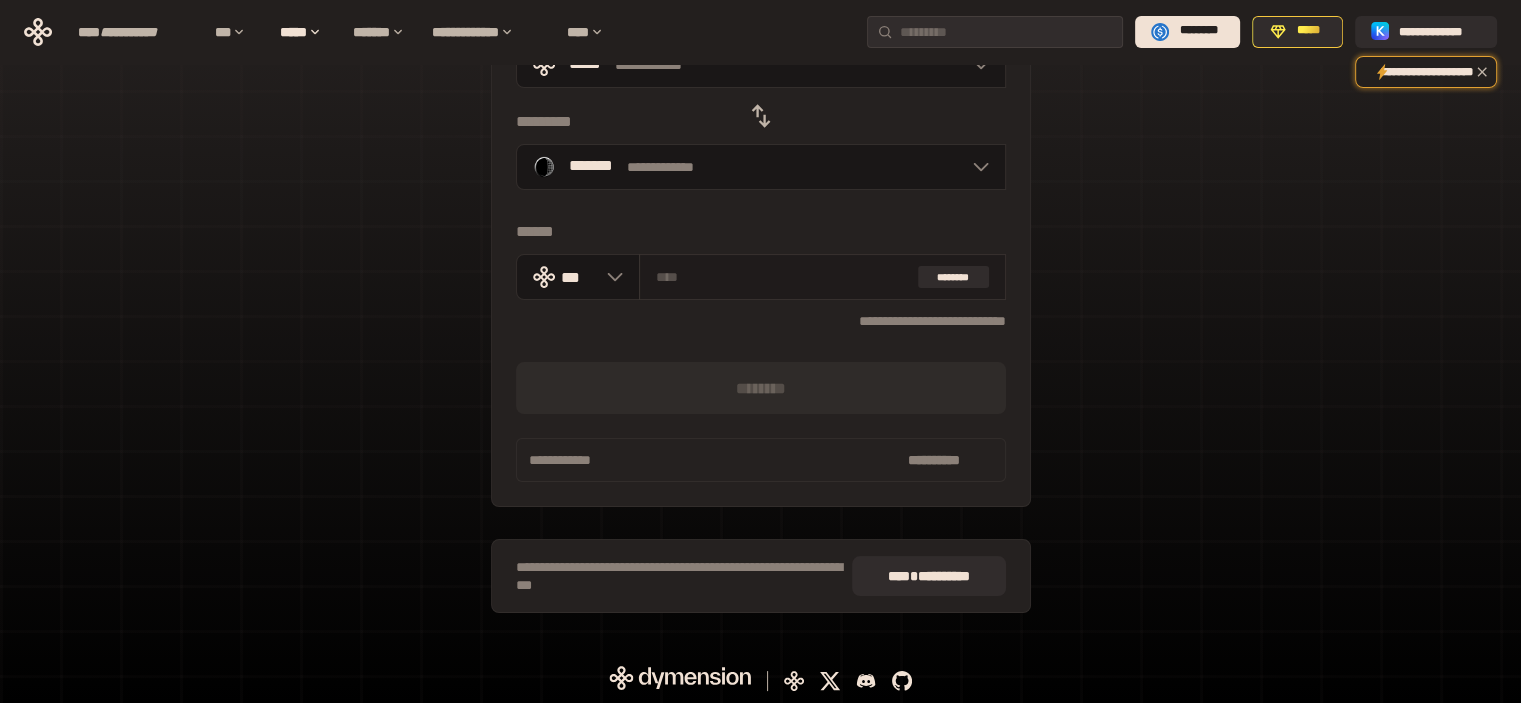 click at bounding box center [783, 277] 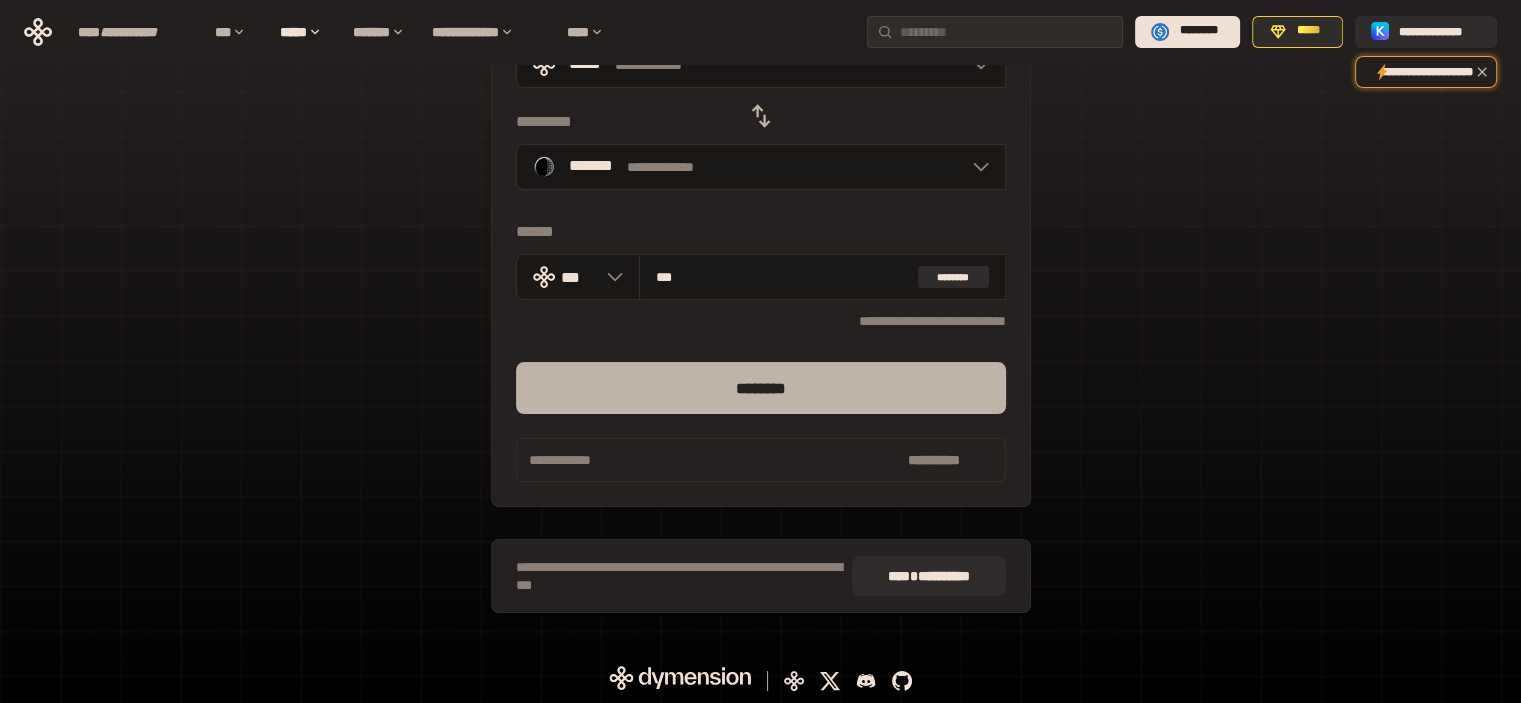 type on "***" 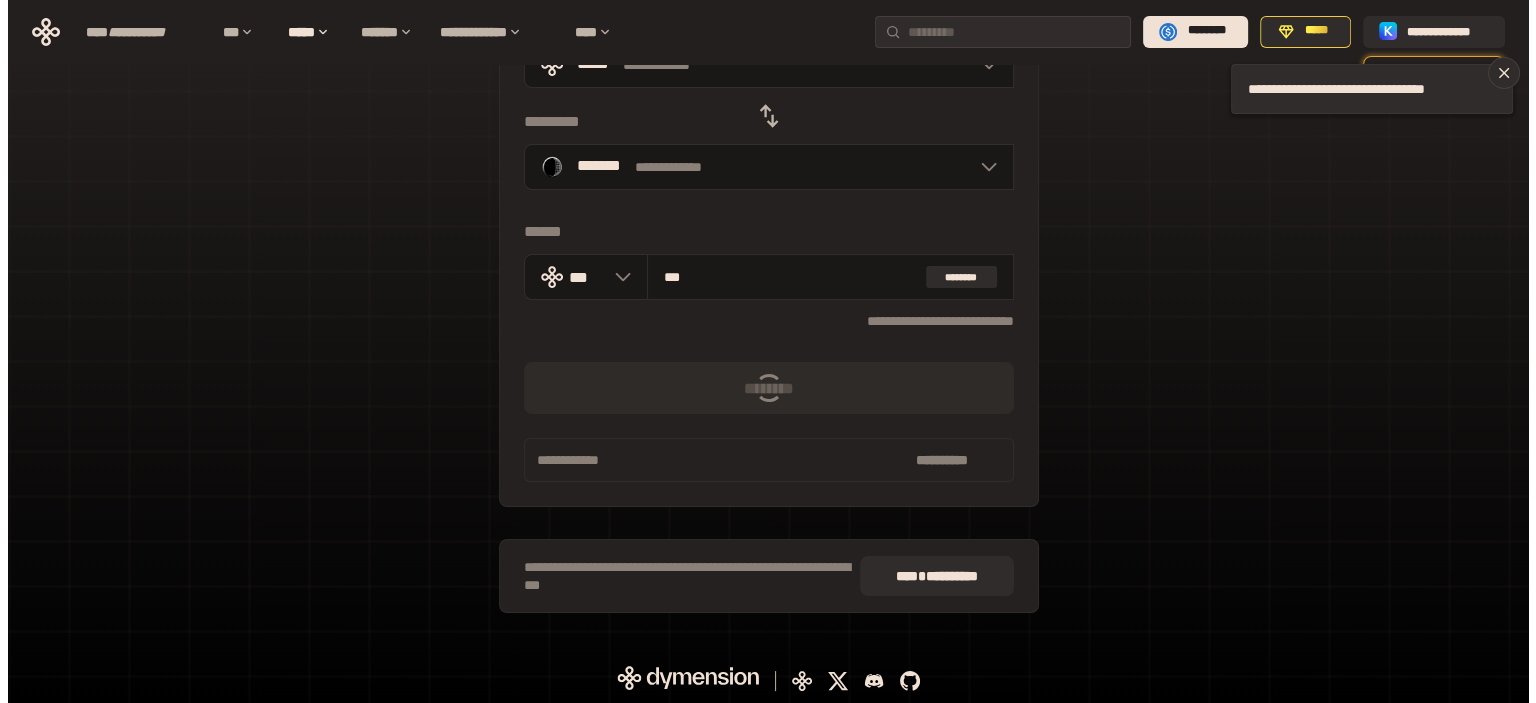 scroll, scrollTop: 0, scrollLeft: 0, axis: both 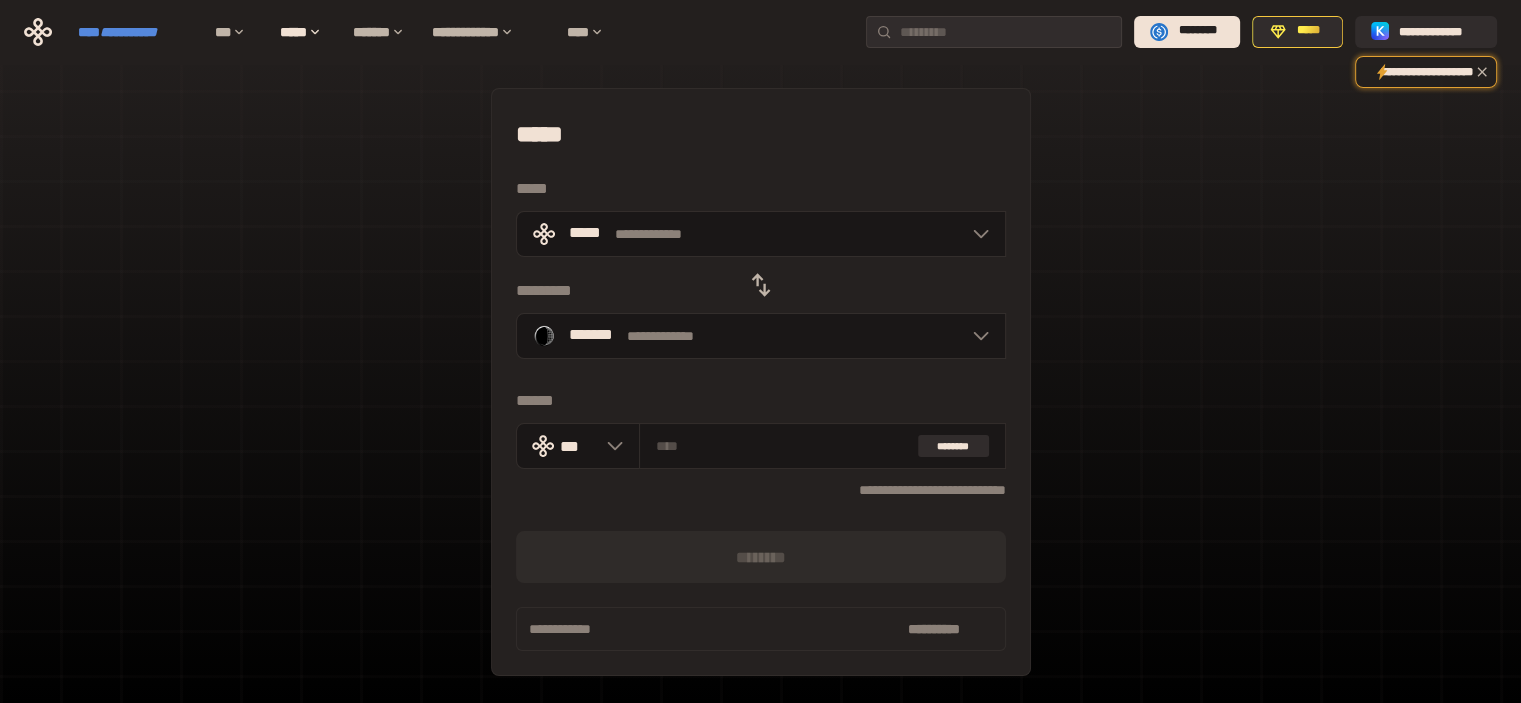 click on "**********" at bounding box center [128, 32] 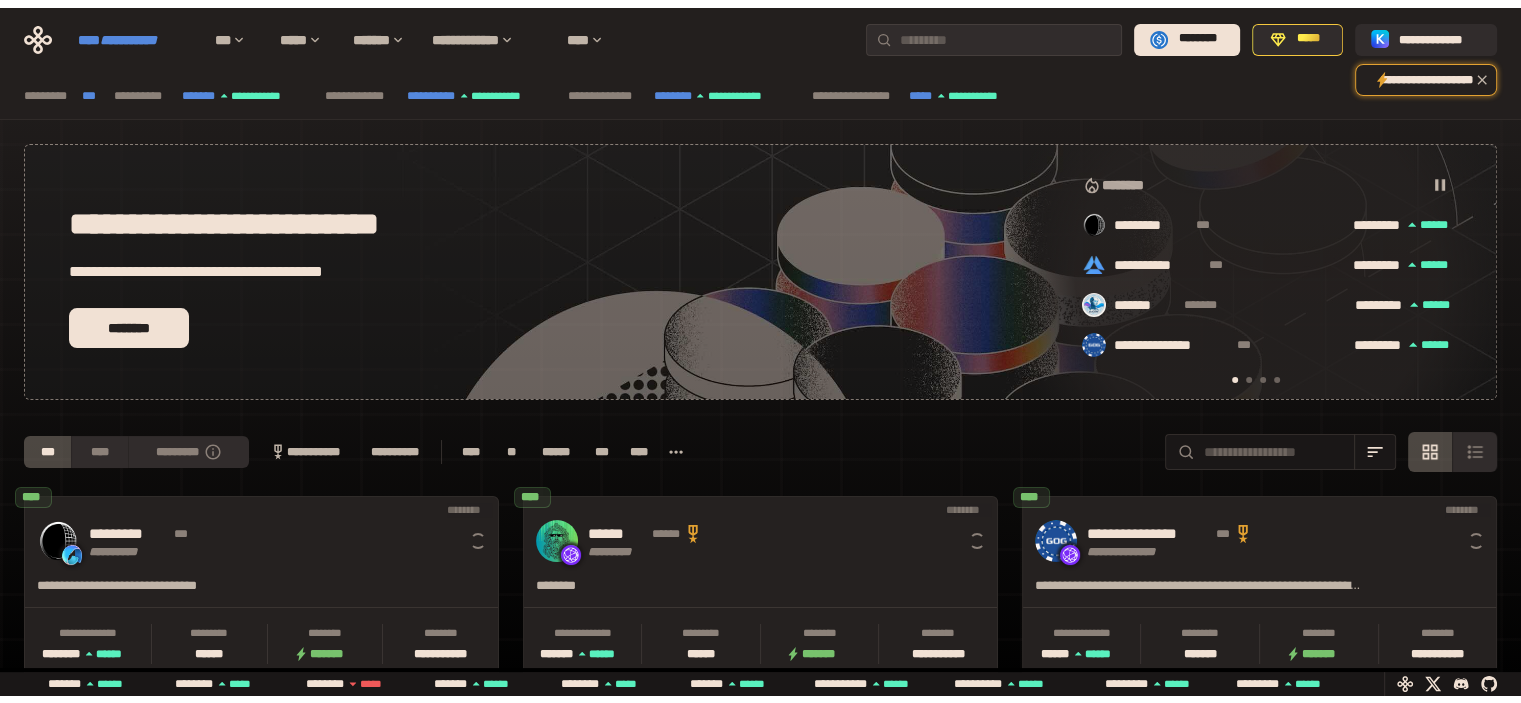 scroll, scrollTop: 0, scrollLeft: 16, axis: horizontal 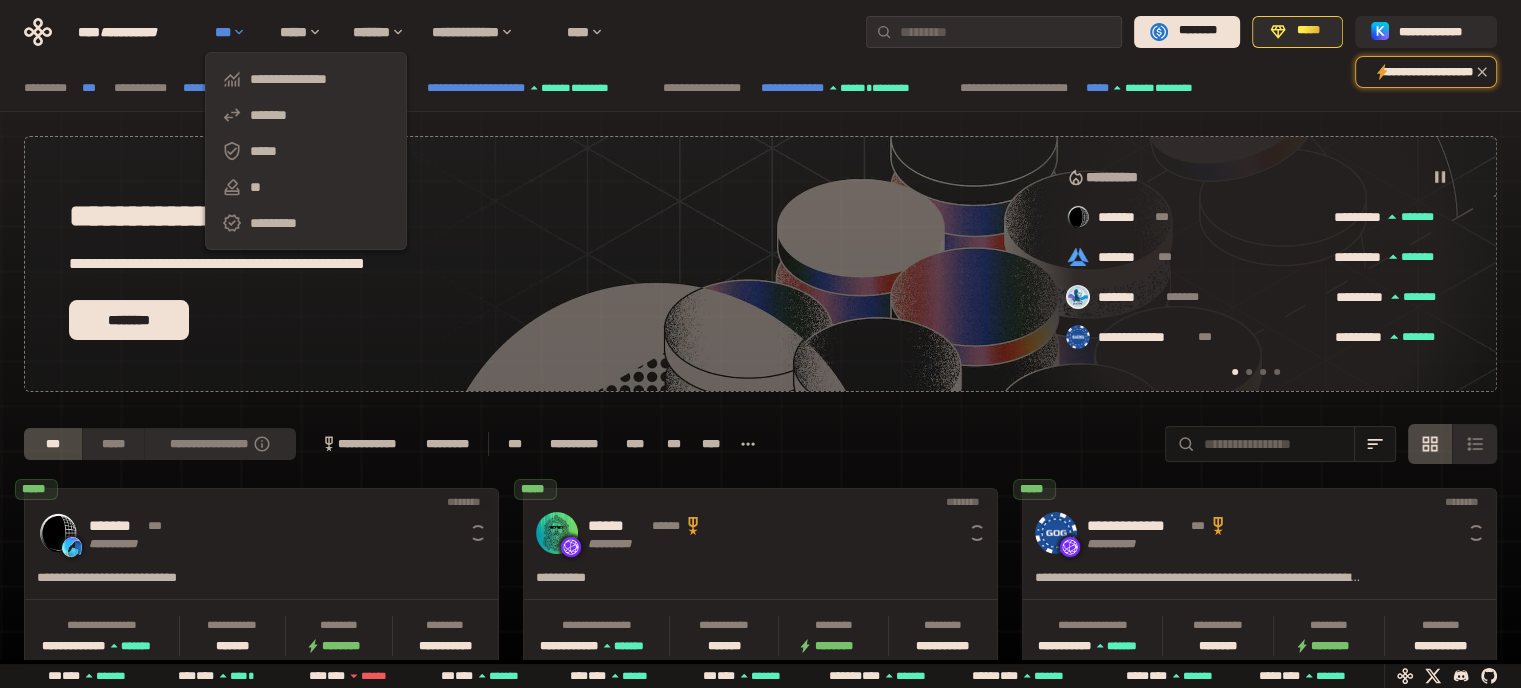 click on "***" at bounding box center (237, 32) 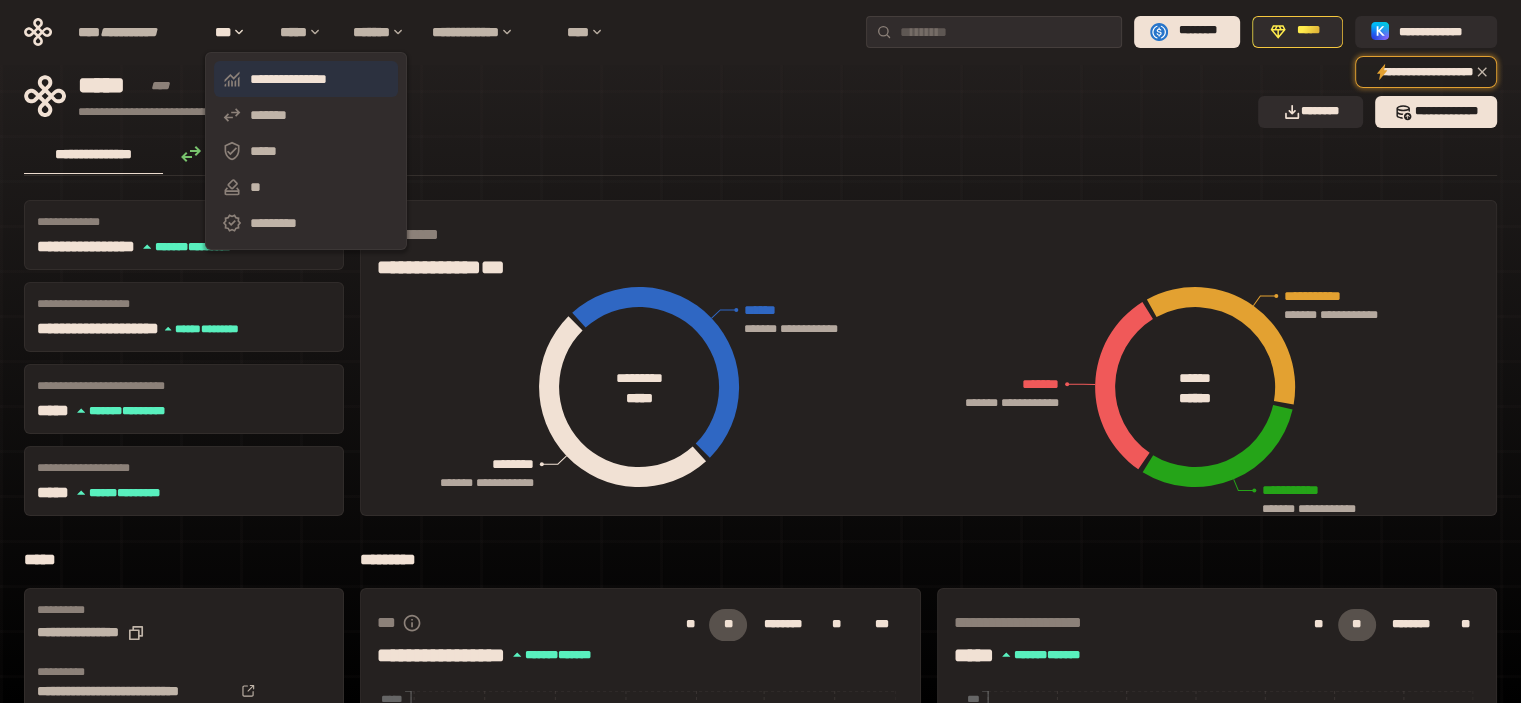 click on "**********" at bounding box center [288, 79] 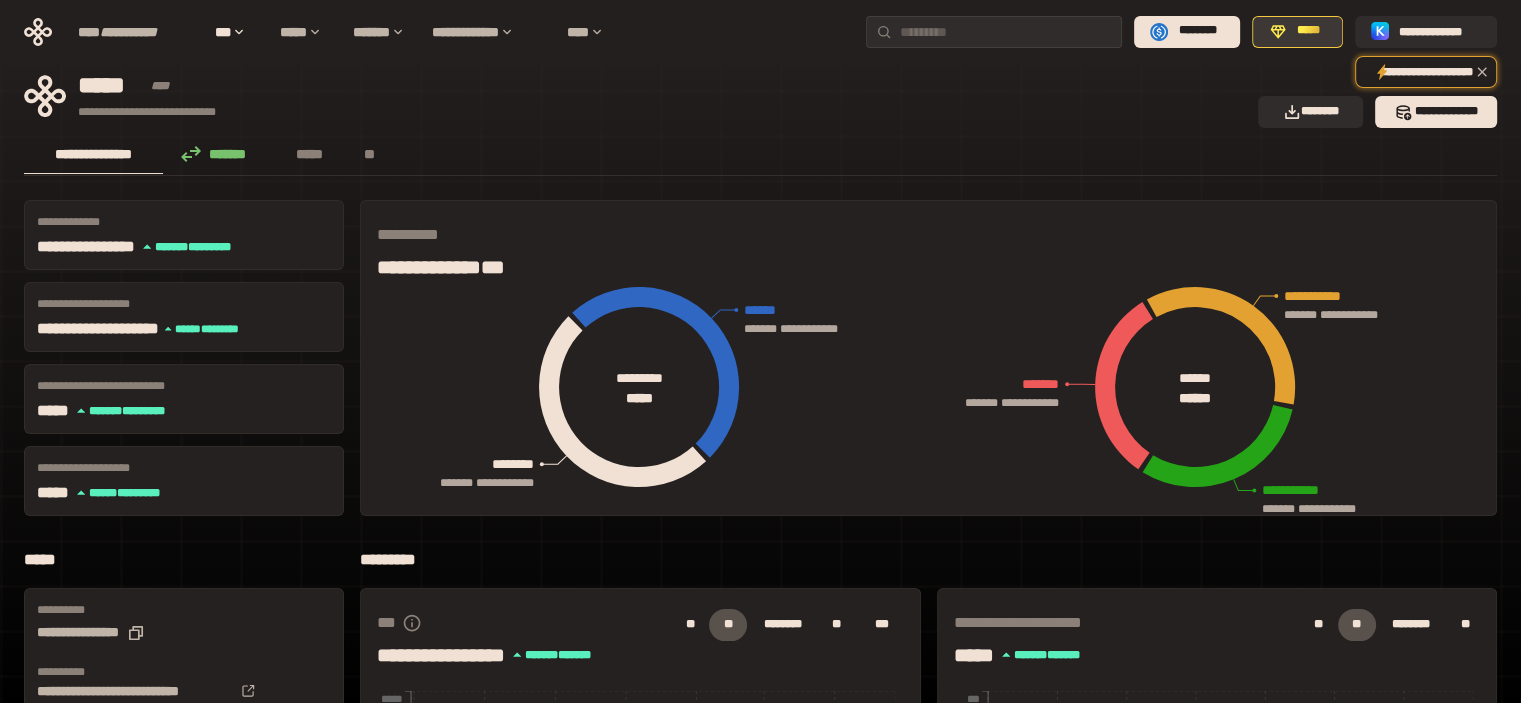 click on "*****" at bounding box center (1308, 30) 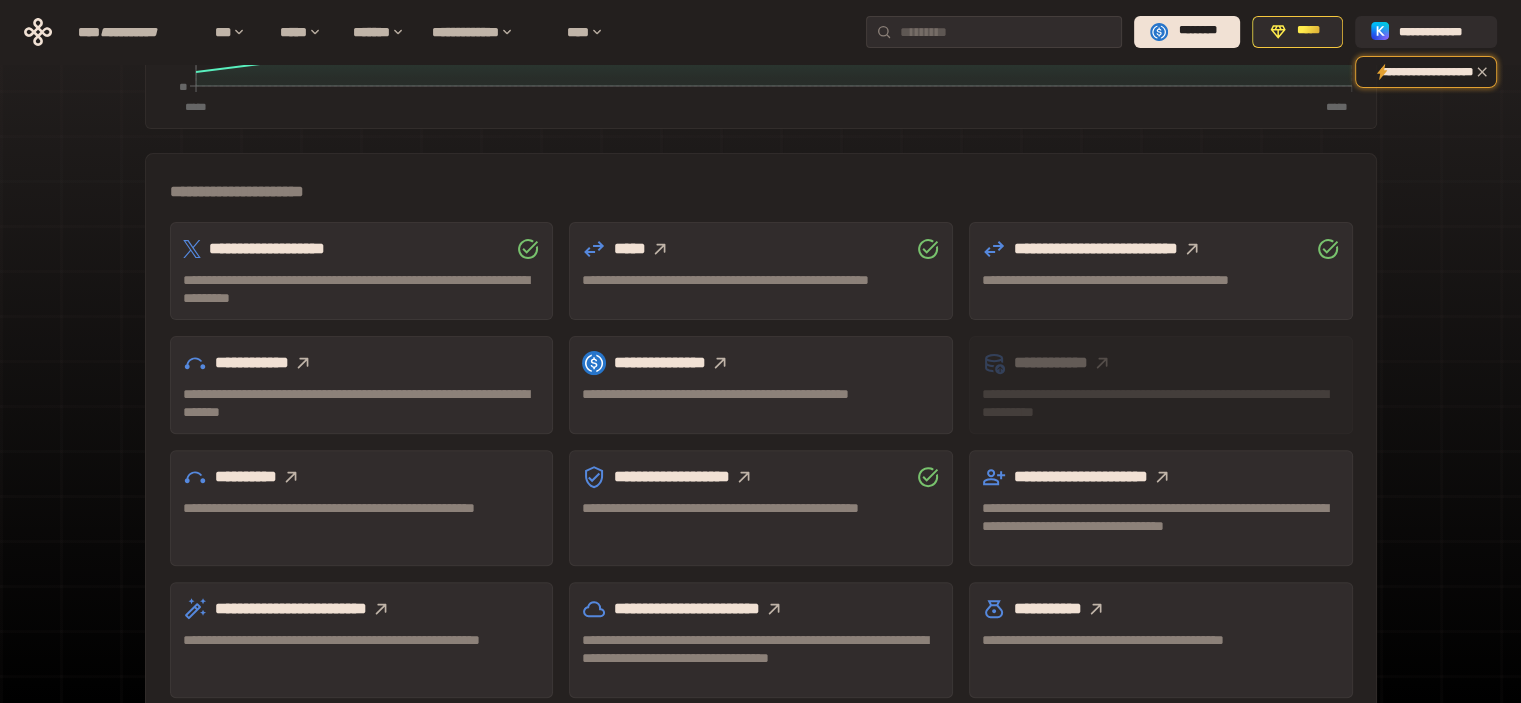 scroll, scrollTop: 632, scrollLeft: 0, axis: vertical 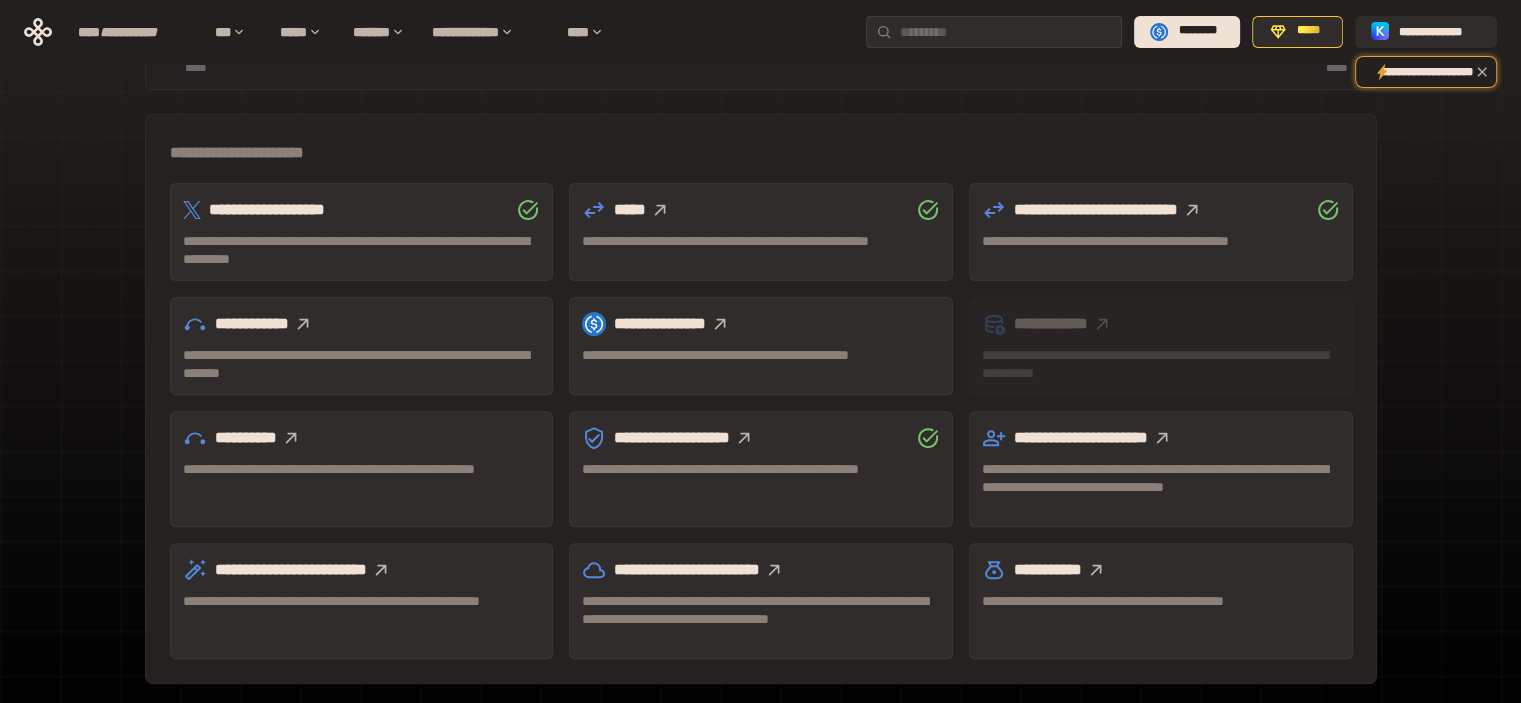 click 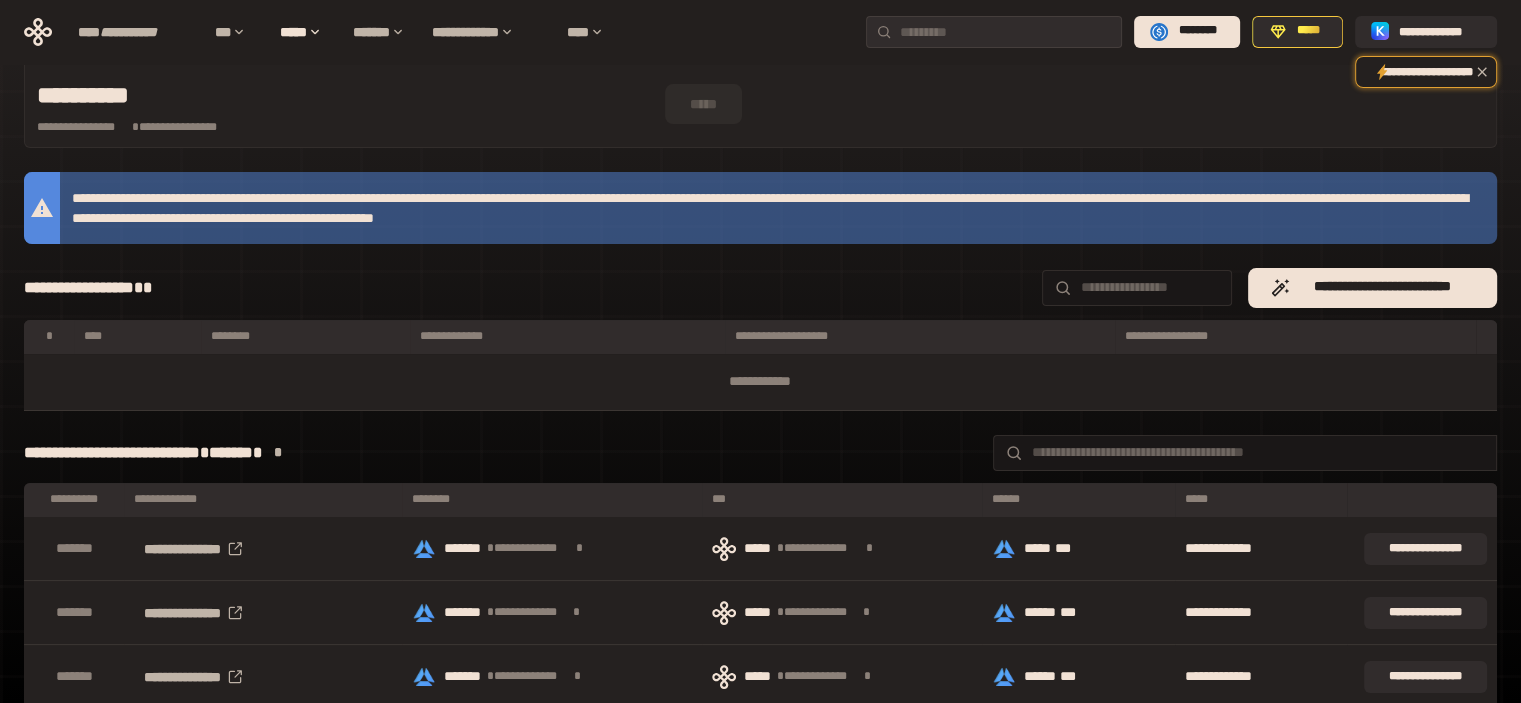scroll, scrollTop: 200, scrollLeft: 0, axis: vertical 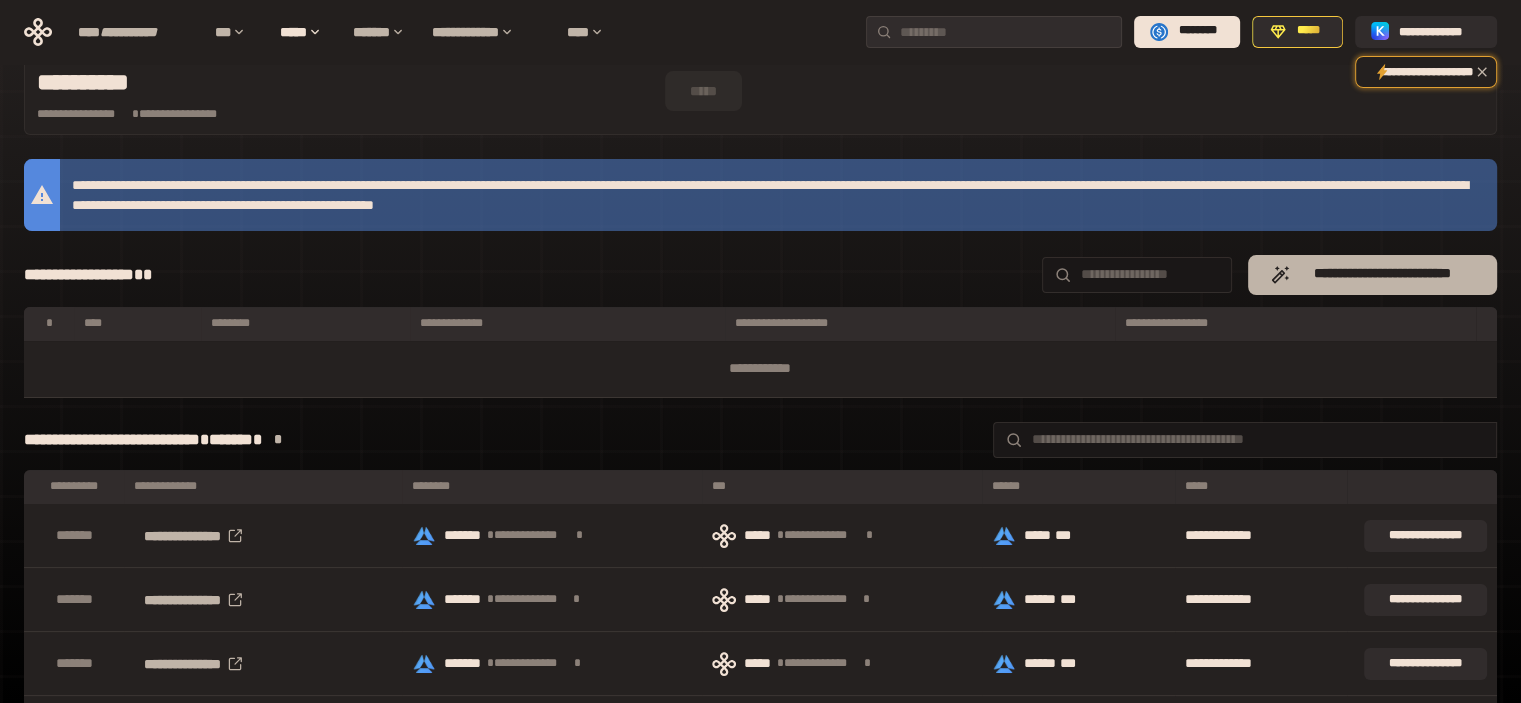 click on "**********" at bounding box center [1372, 275] 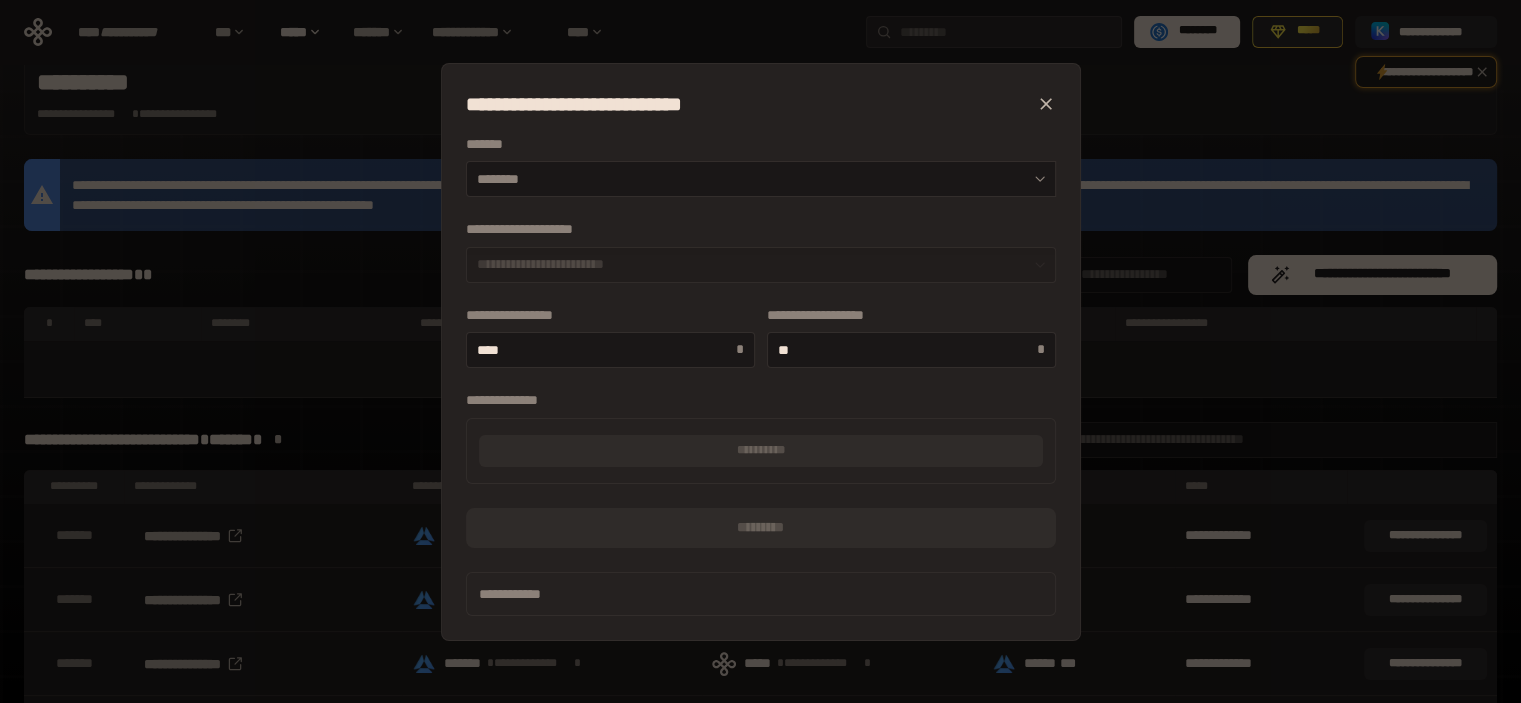 click 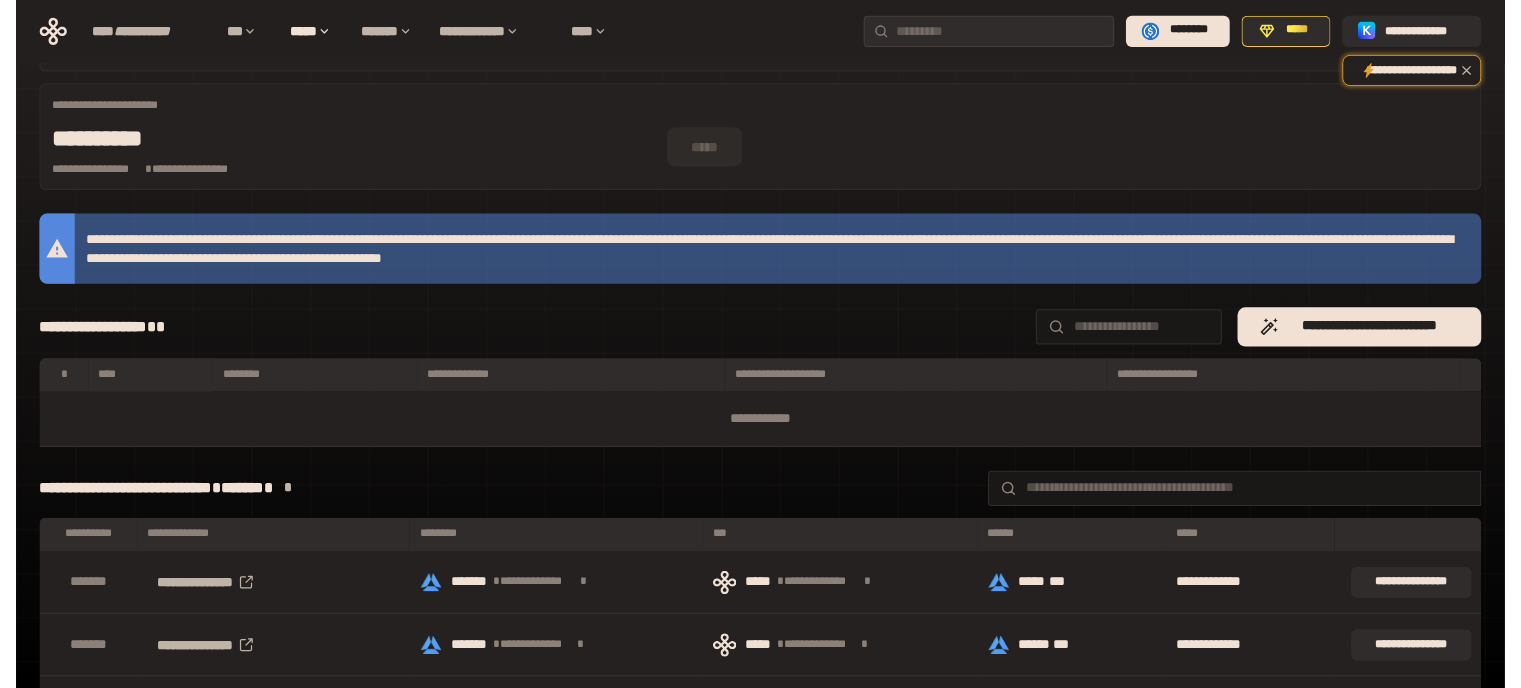 scroll, scrollTop: 0, scrollLeft: 0, axis: both 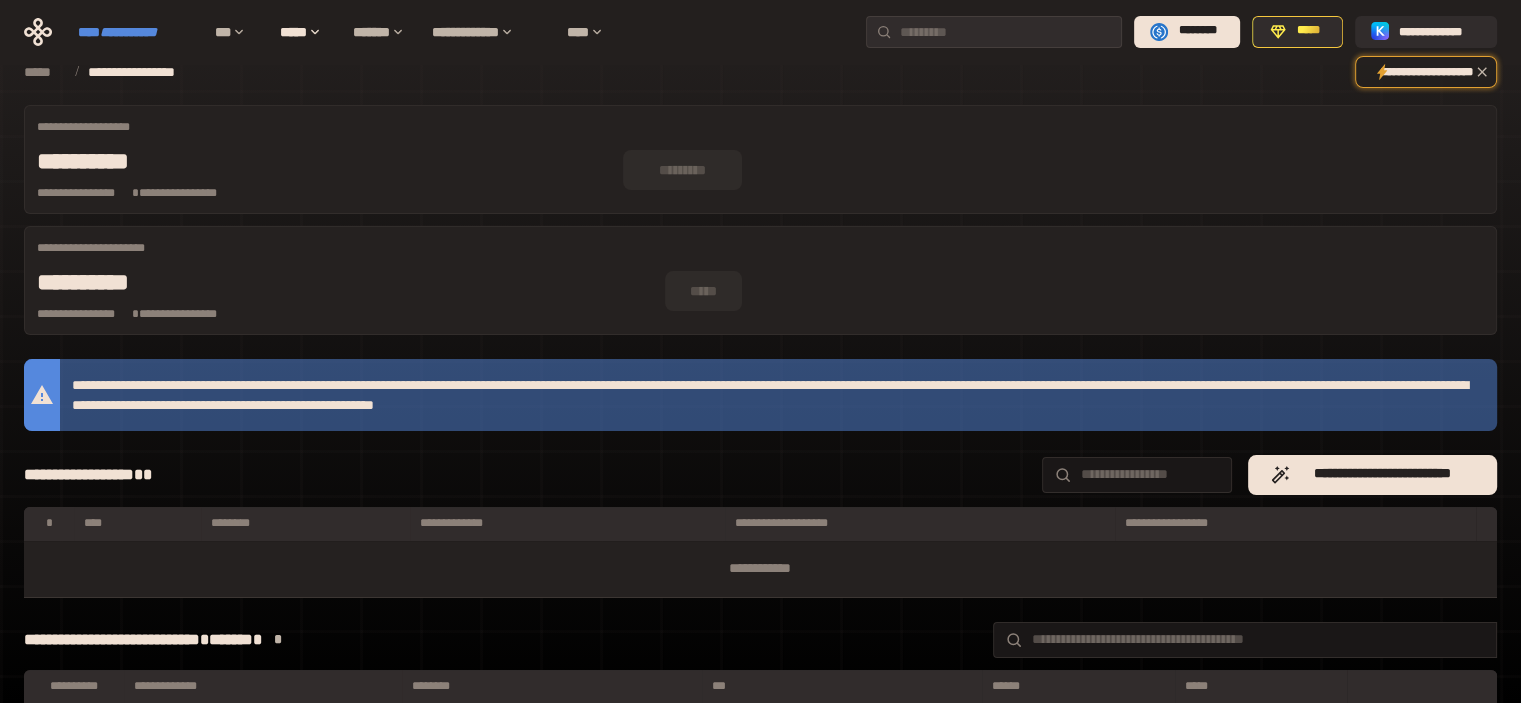 click on "**********" at bounding box center [128, 32] 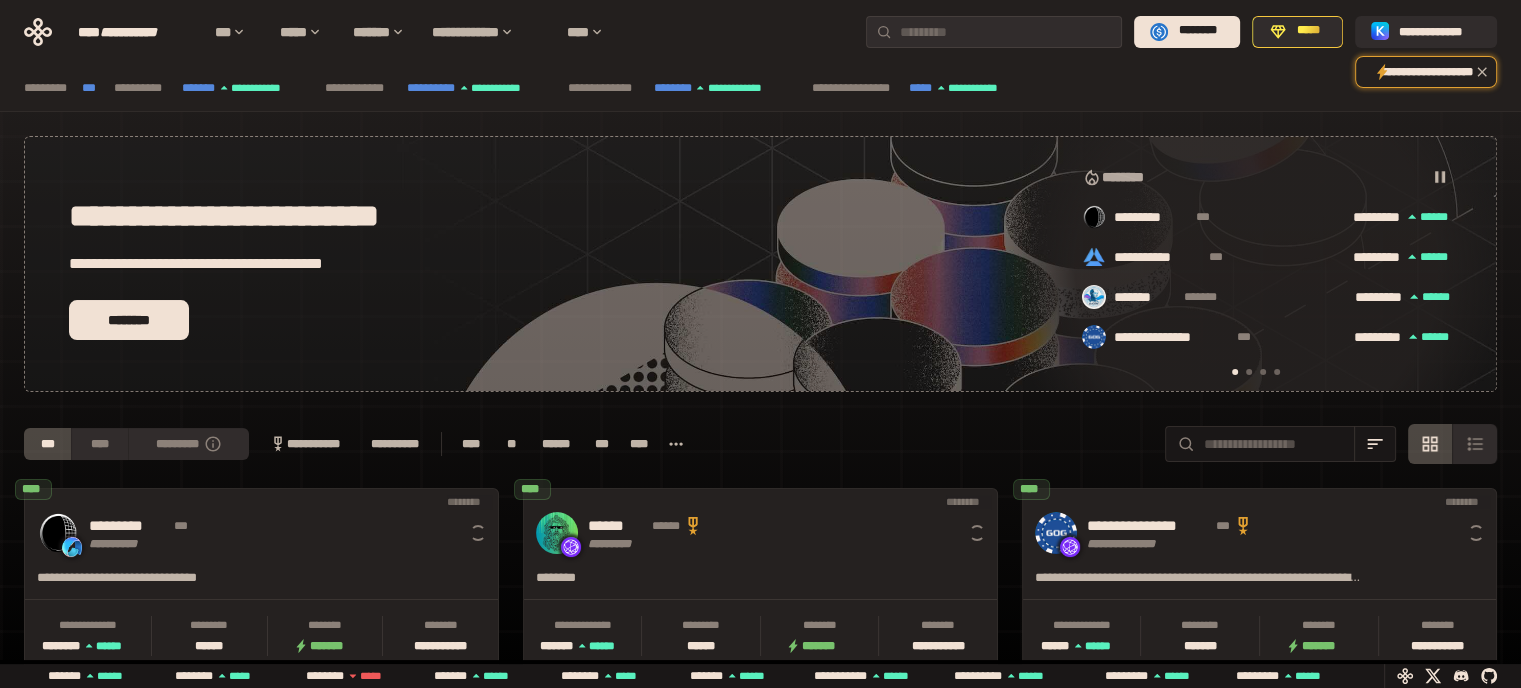 scroll, scrollTop: 0, scrollLeft: 16, axis: horizontal 